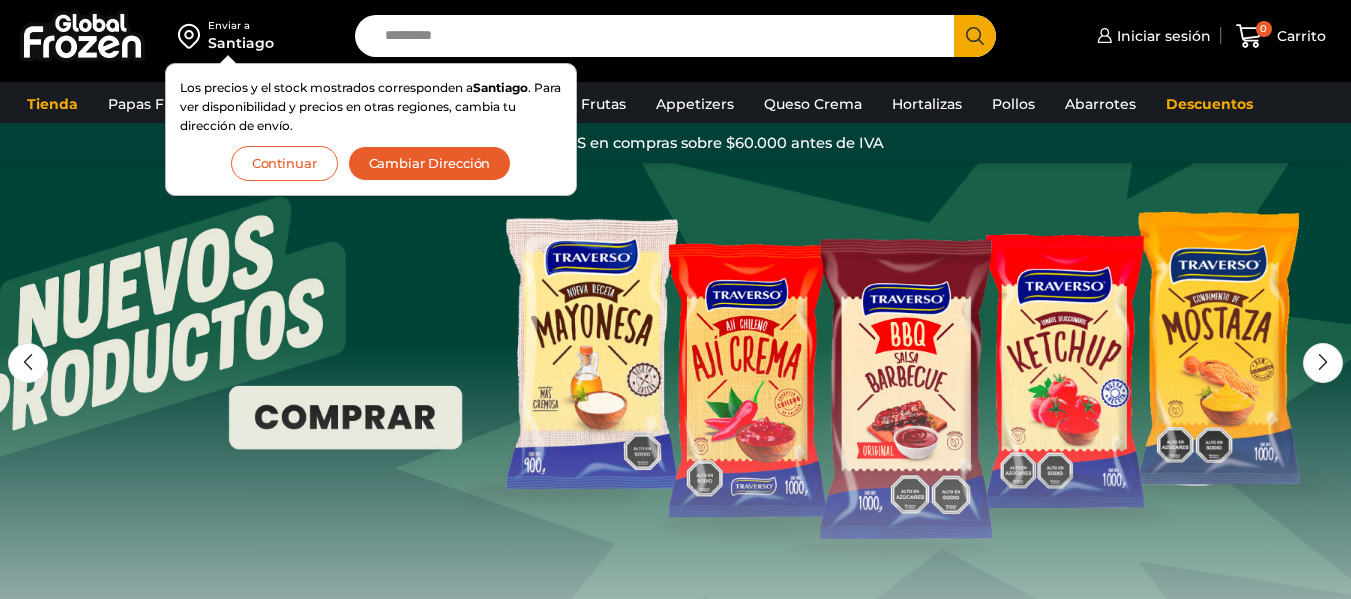 scroll, scrollTop: 0, scrollLeft: 0, axis: both 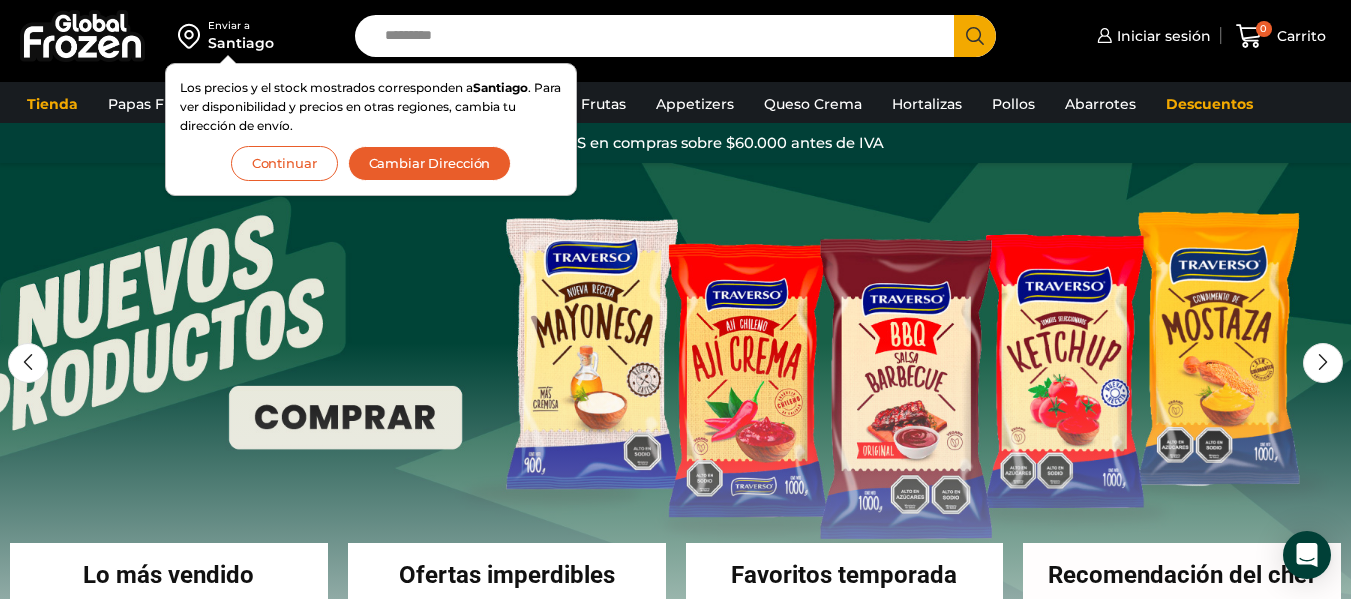 click on "Cambiar Dirección" at bounding box center [430, 163] 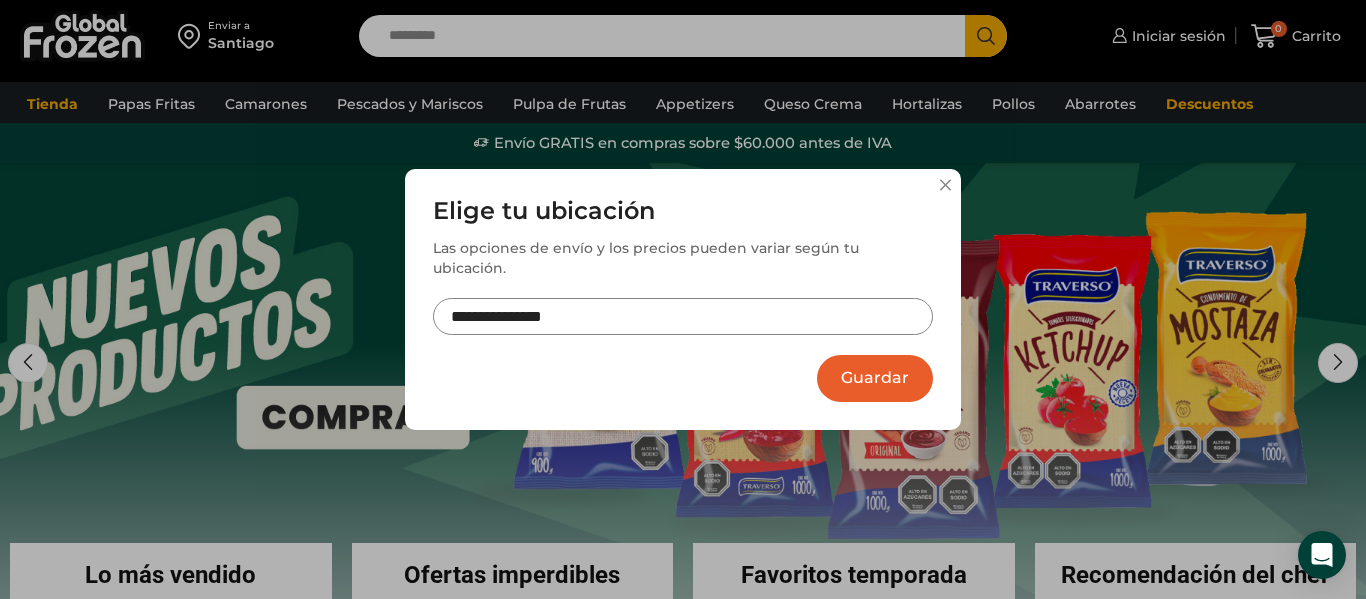 click on "**********" at bounding box center [683, 316] 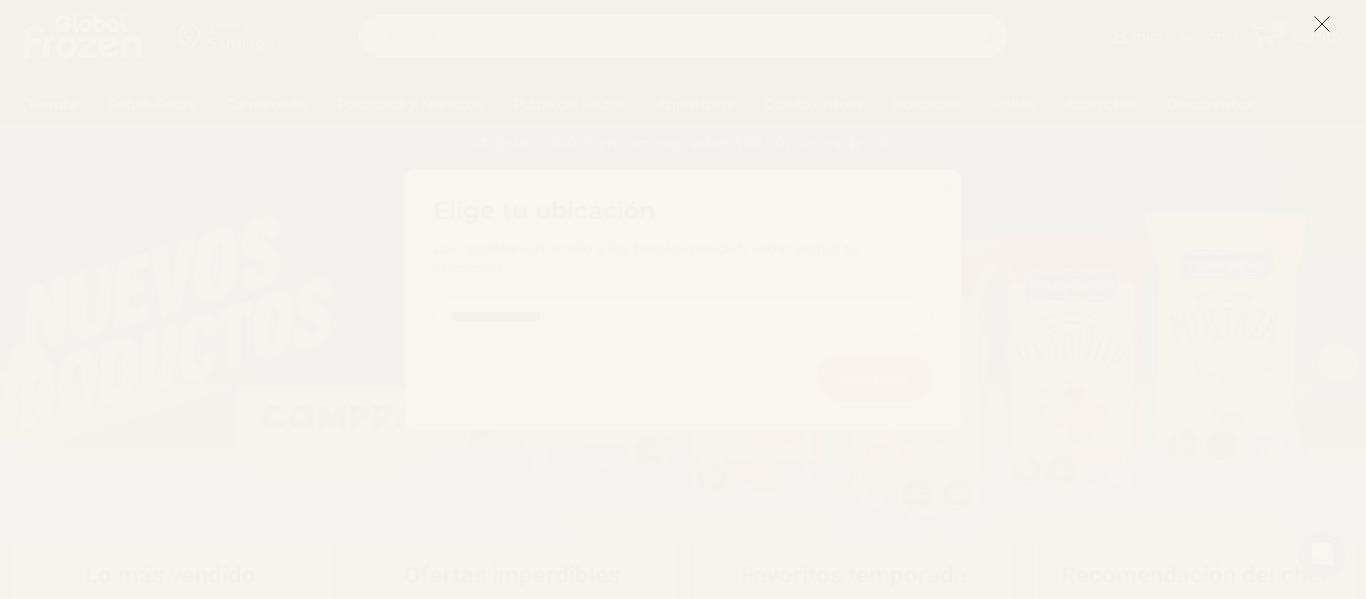 click at bounding box center (1322, 24) 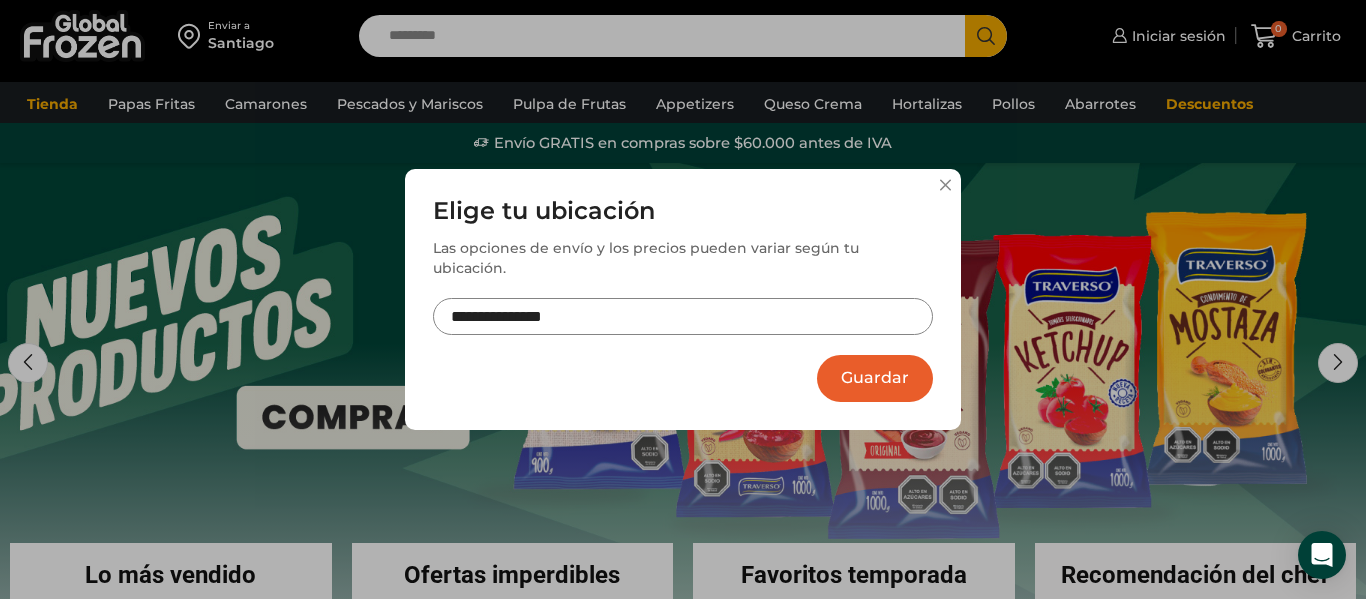 click on "**********" at bounding box center (683, 316) 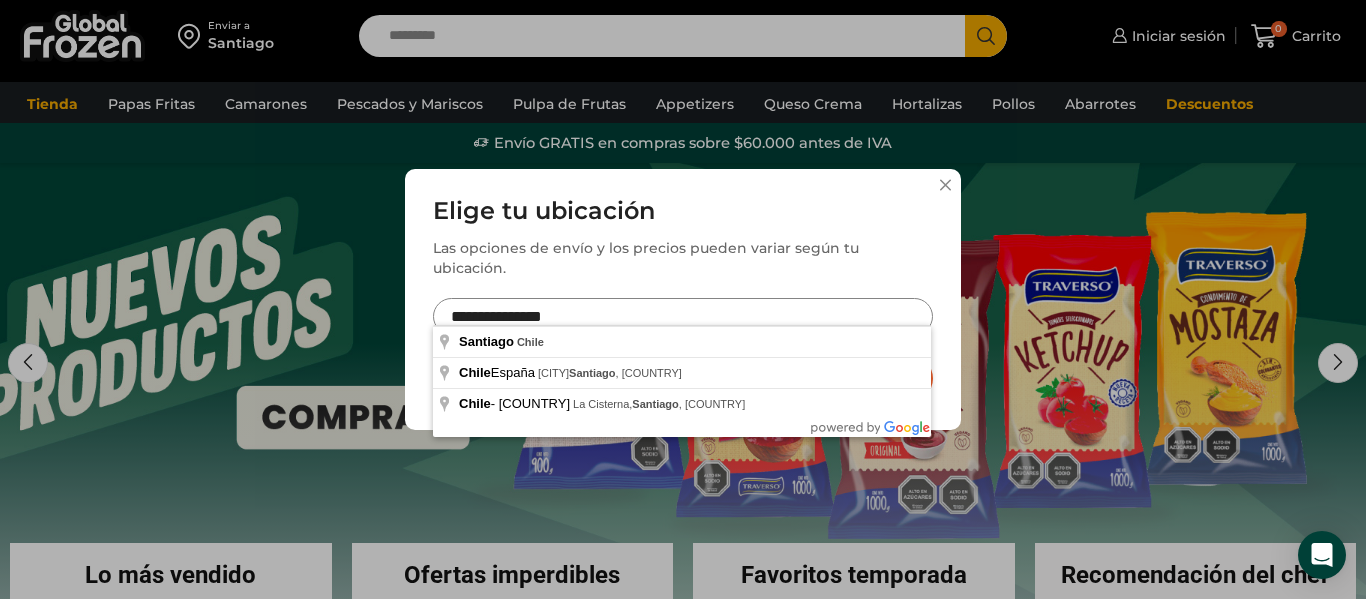 drag, startPoint x: 601, startPoint y: 320, endPoint x: 348, endPoint y: 294, distance: 254.33246 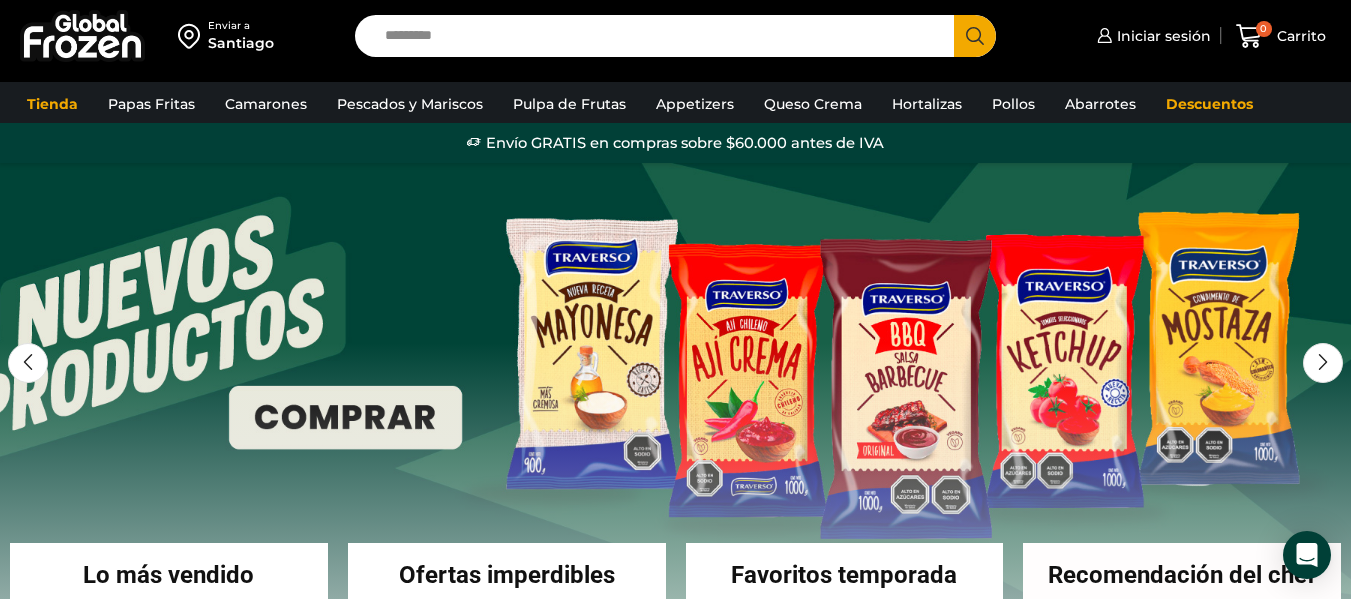 click on "Enviar a" at bounding box center [241, 26] 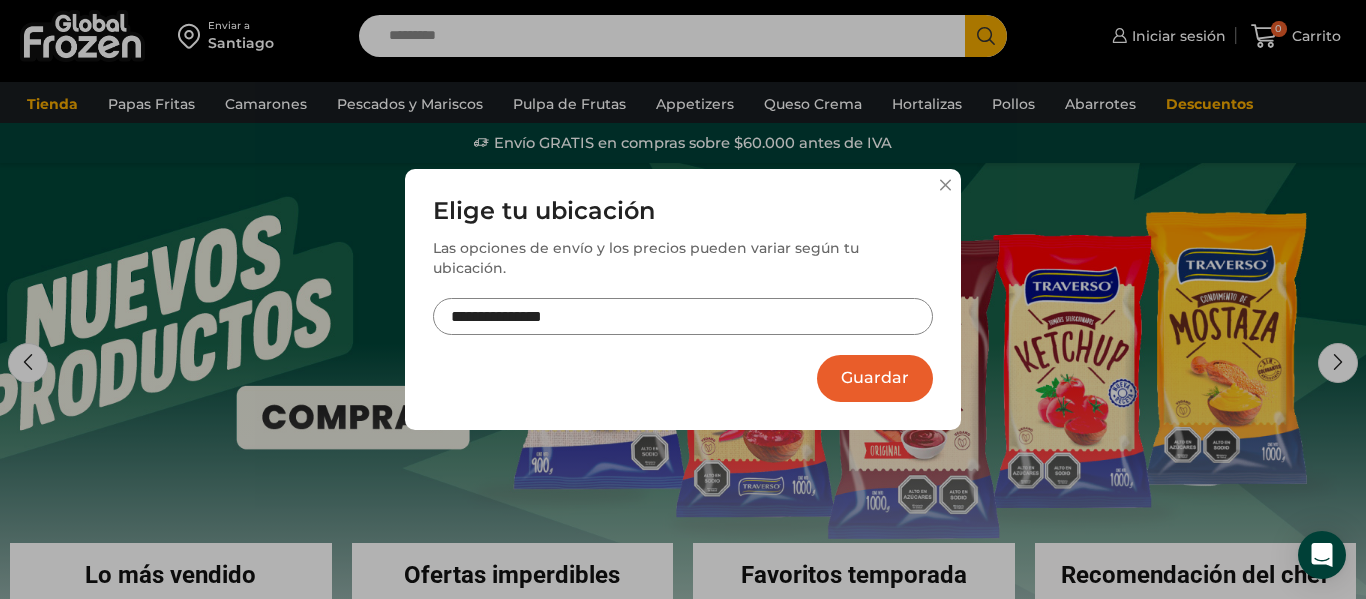 click on "**********" at bounding box center (683, 276) 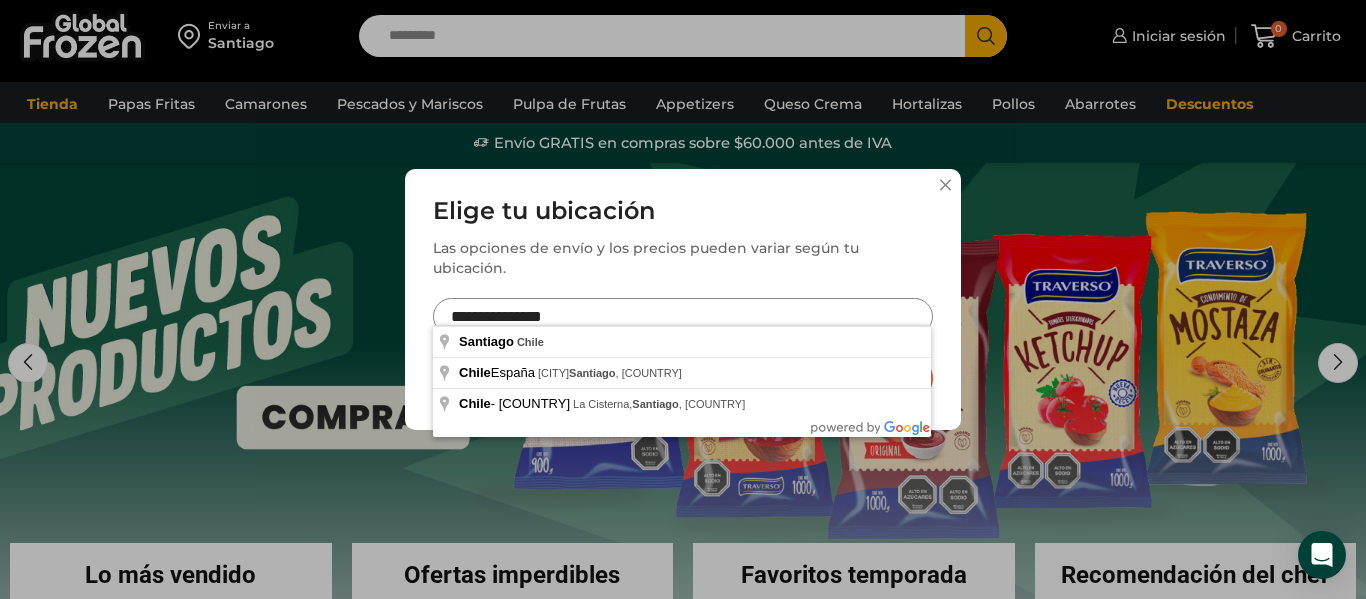 drag, startPoint x: 584, startPoint y: 300, endPoint x: 286, endPoint y: 308, distance: 298.10736 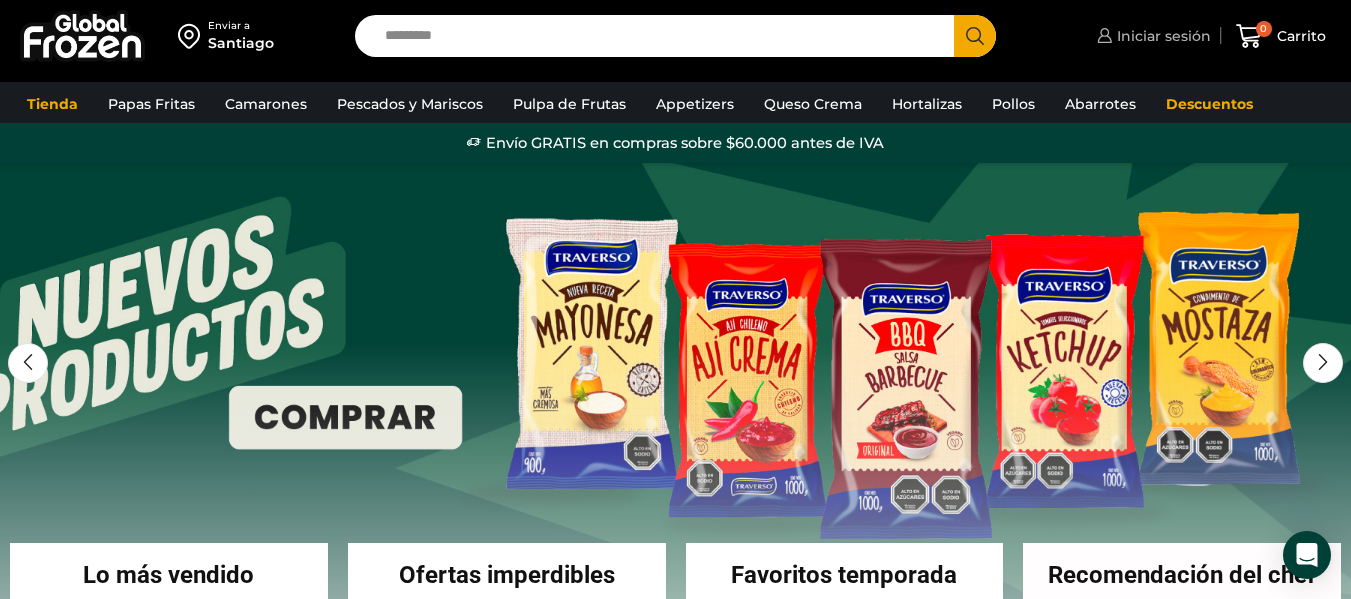 click on "Iniciar sesión" at bounding box center (1161, 36) 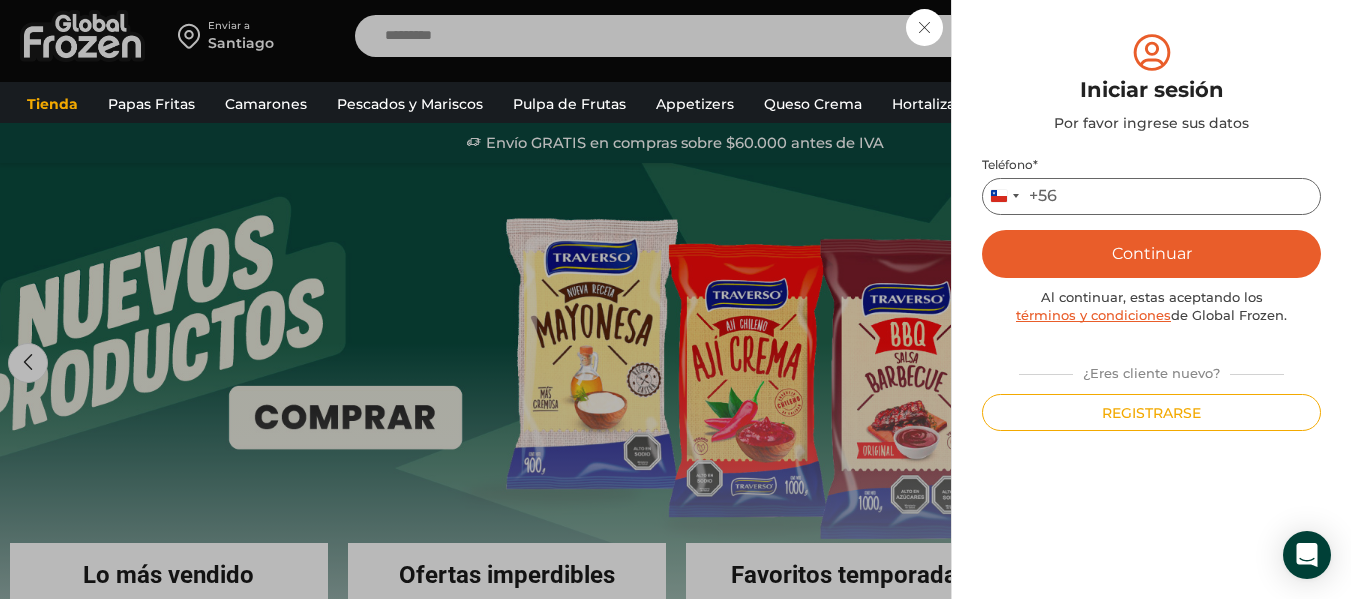 click on "Teléfono
*" at bounding box center (1151, 196) 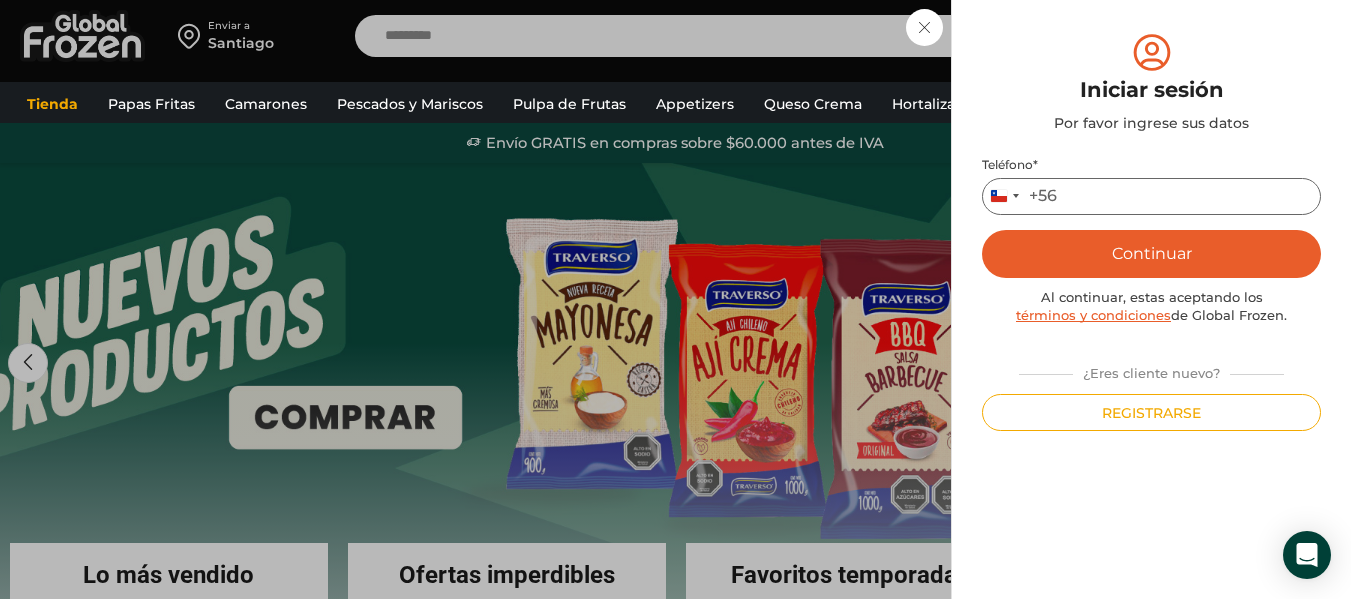 type on "*********" 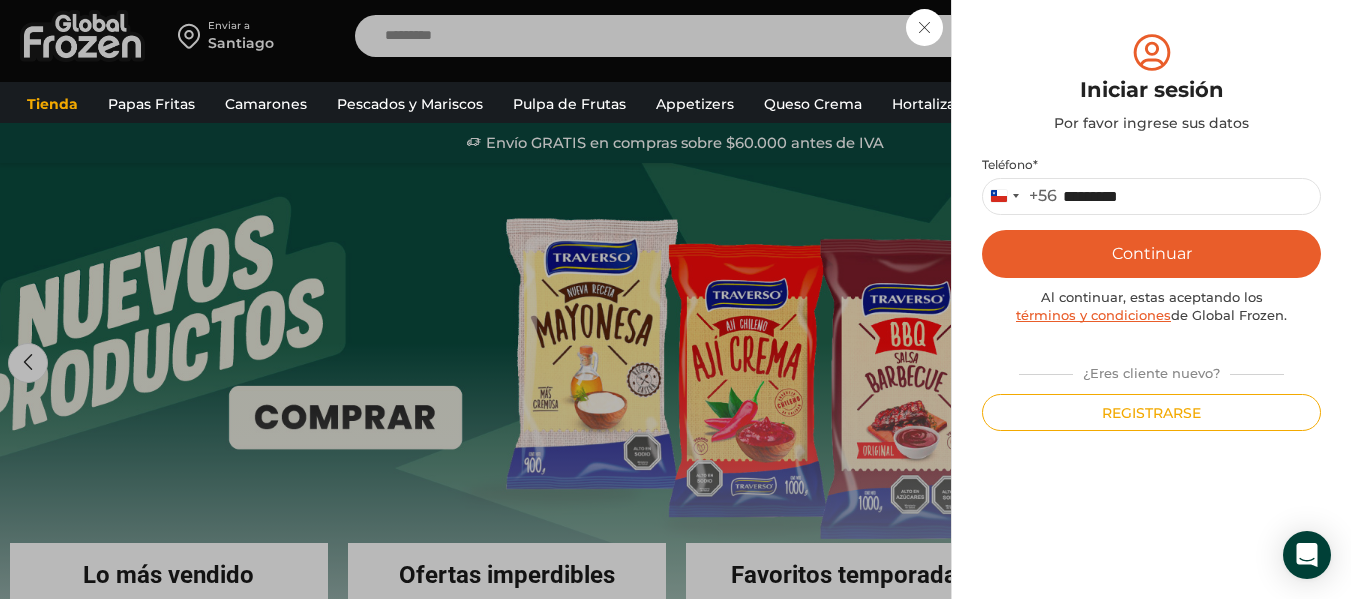 click on "Continuar" at bounding box center [1151, 254] 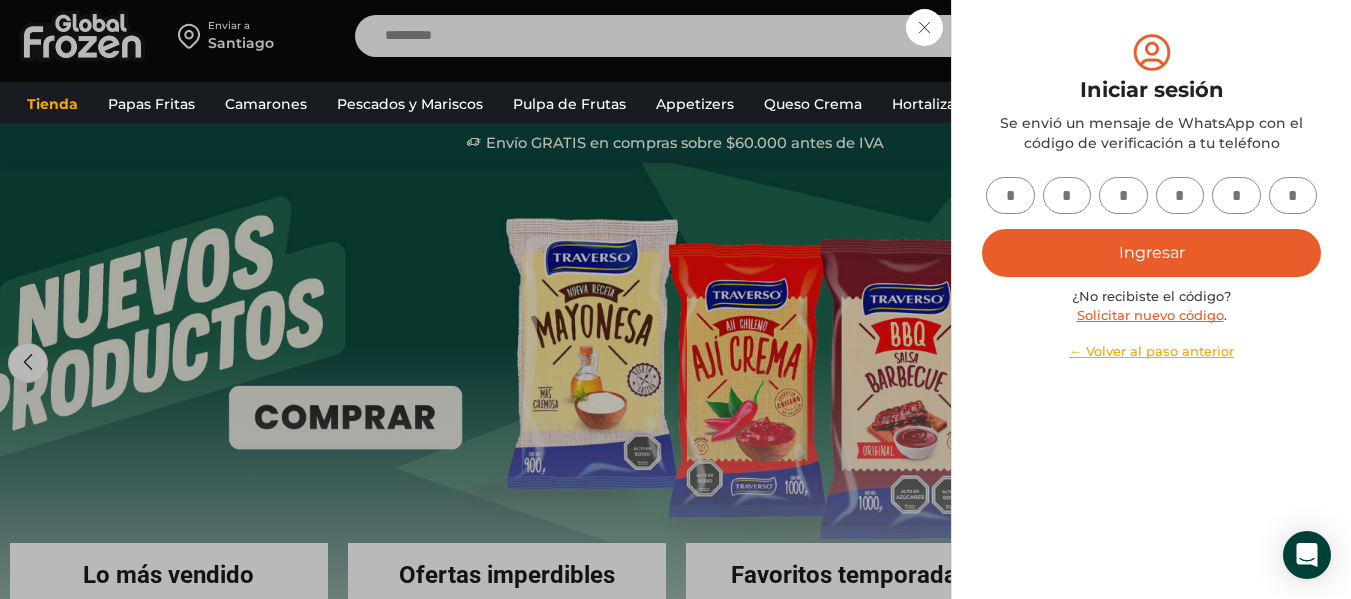 click at bounding box center (1010, 195) 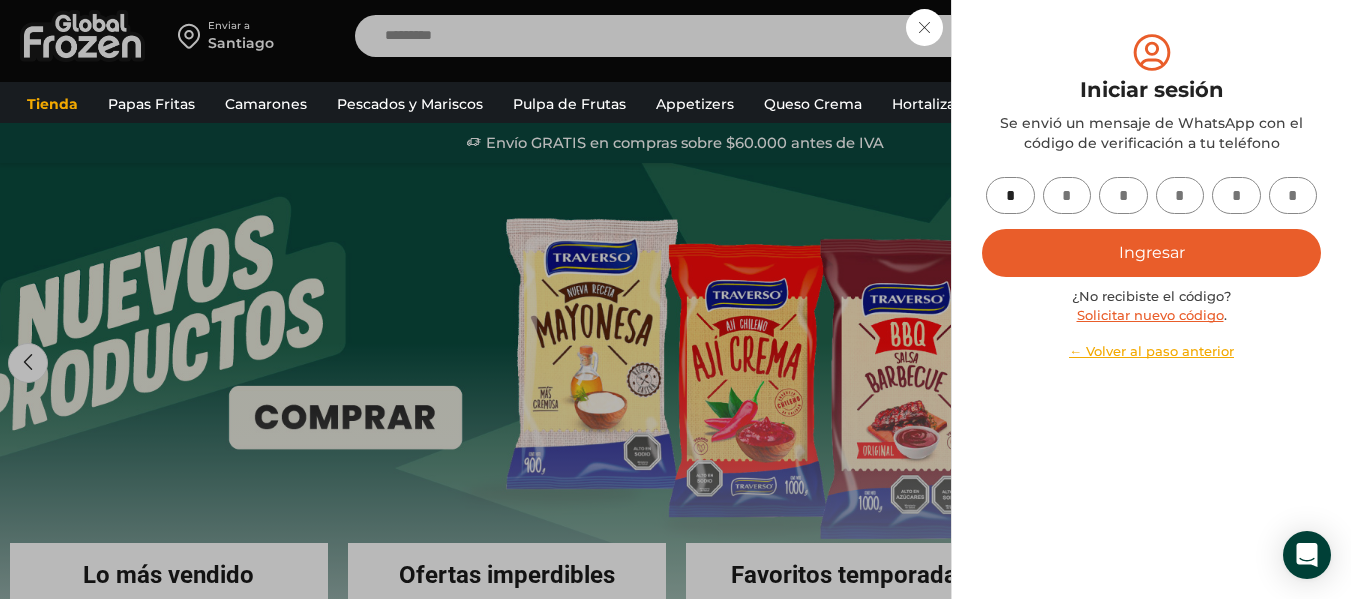 type on "*" 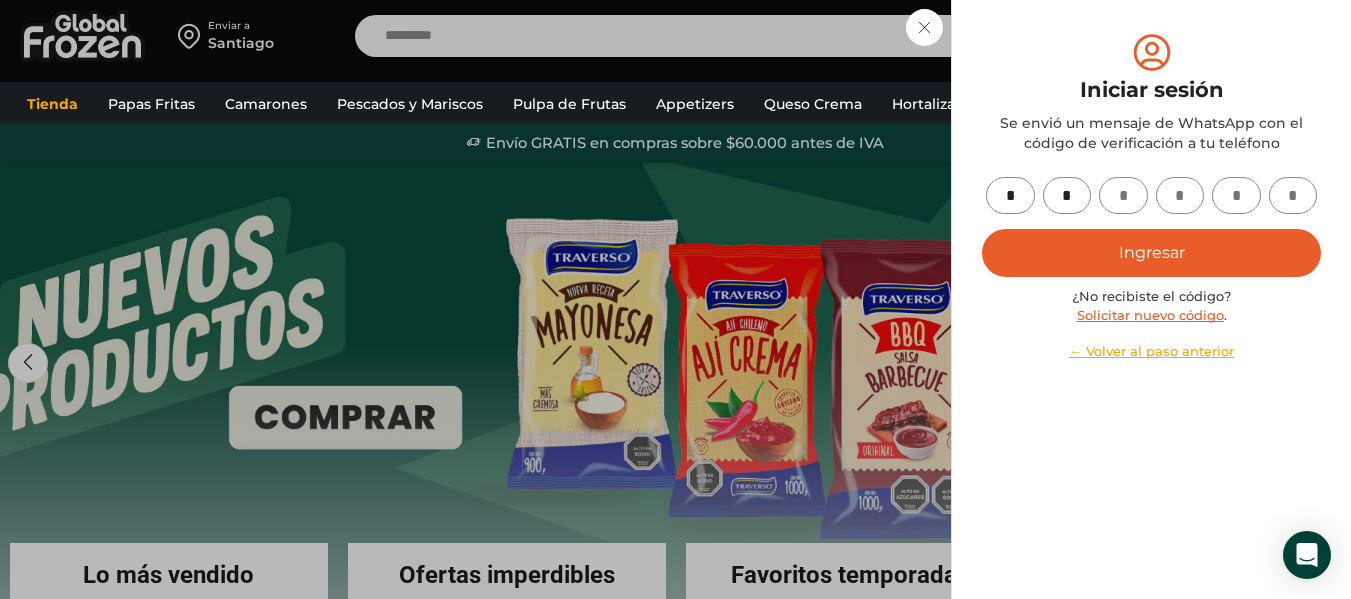 type on "*" 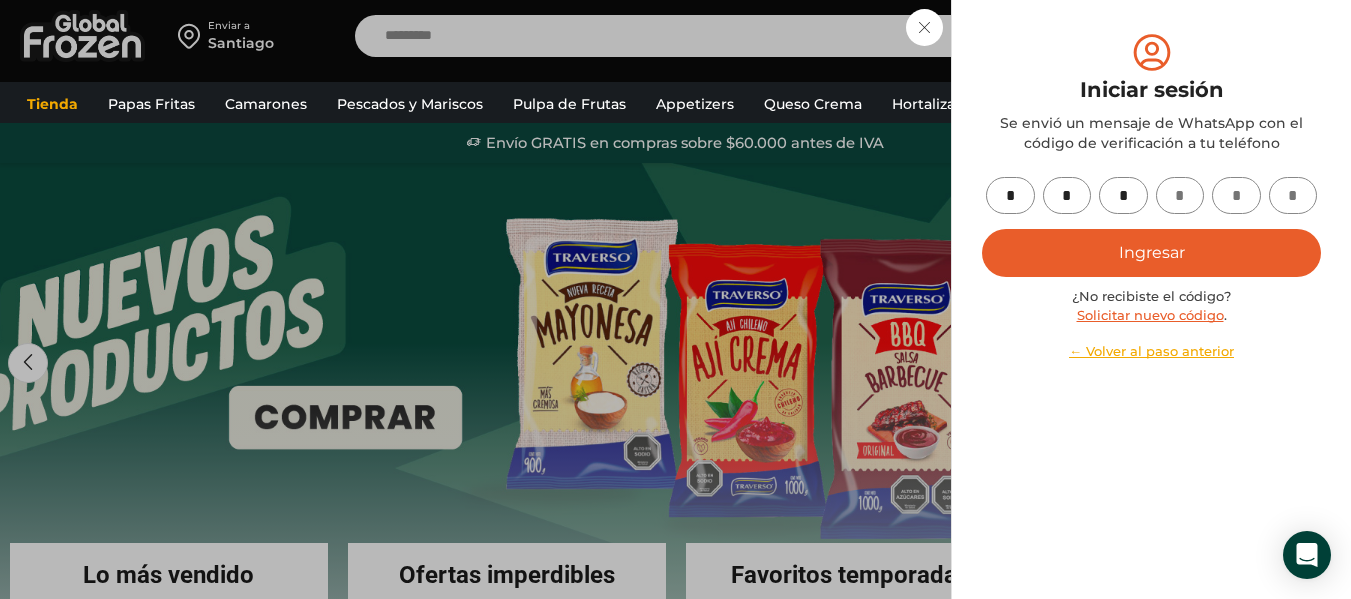 type on "*" 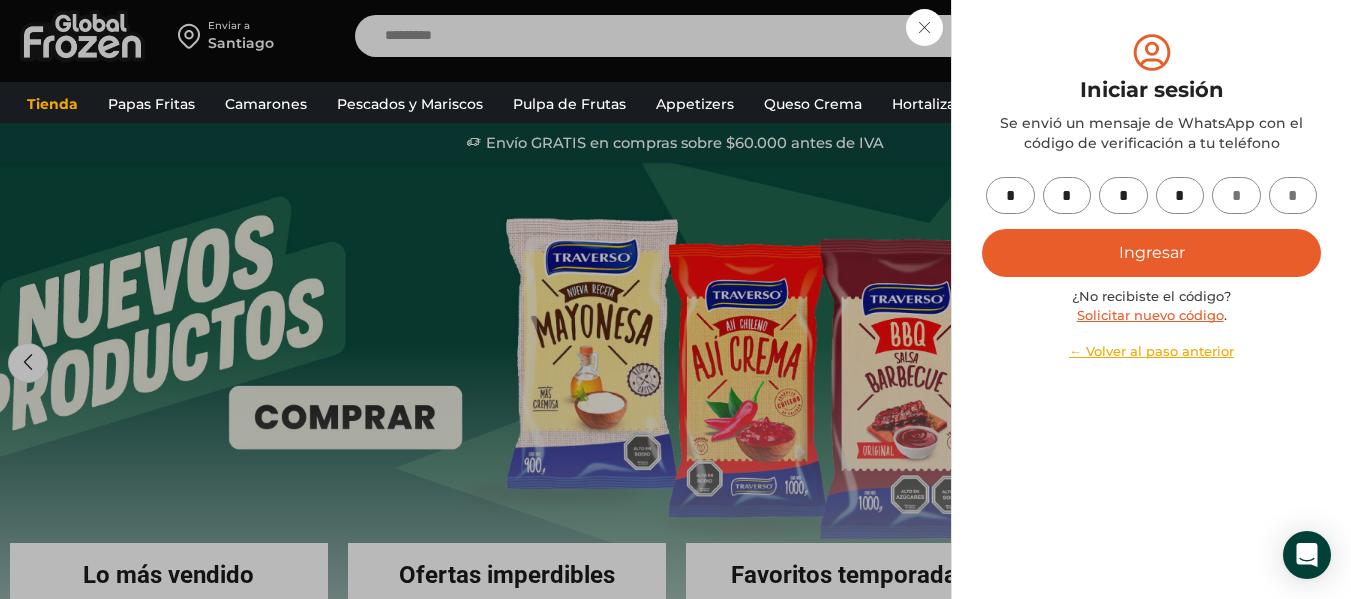 type on "*" 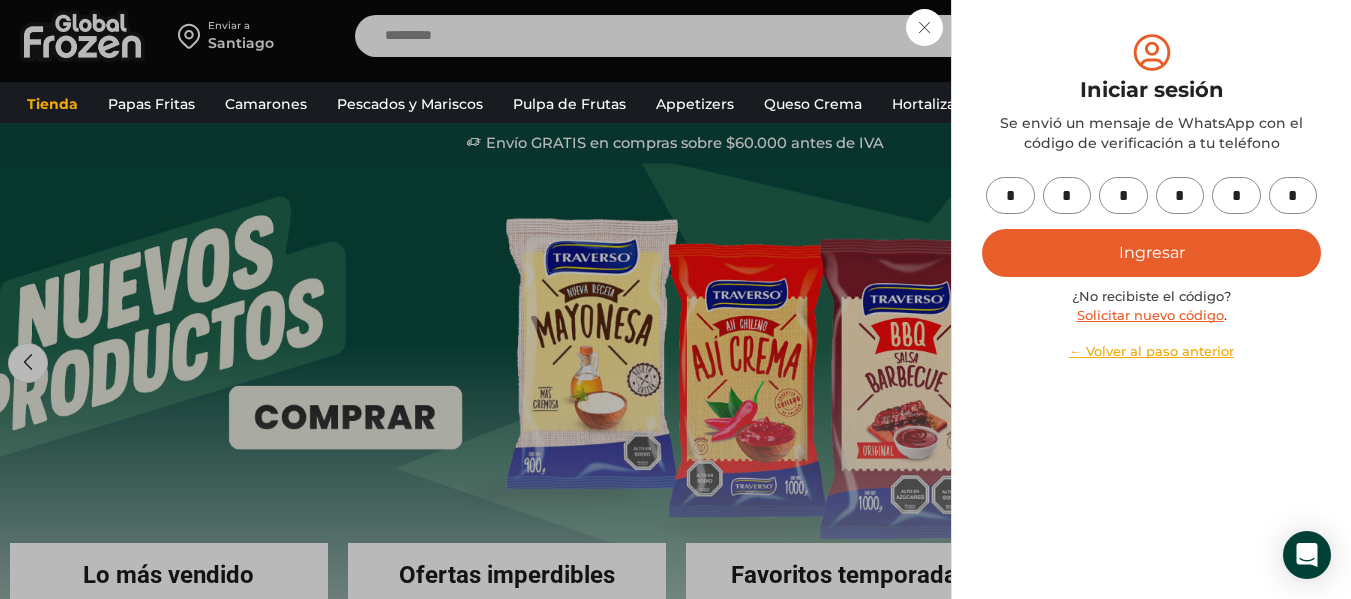 type on "*" 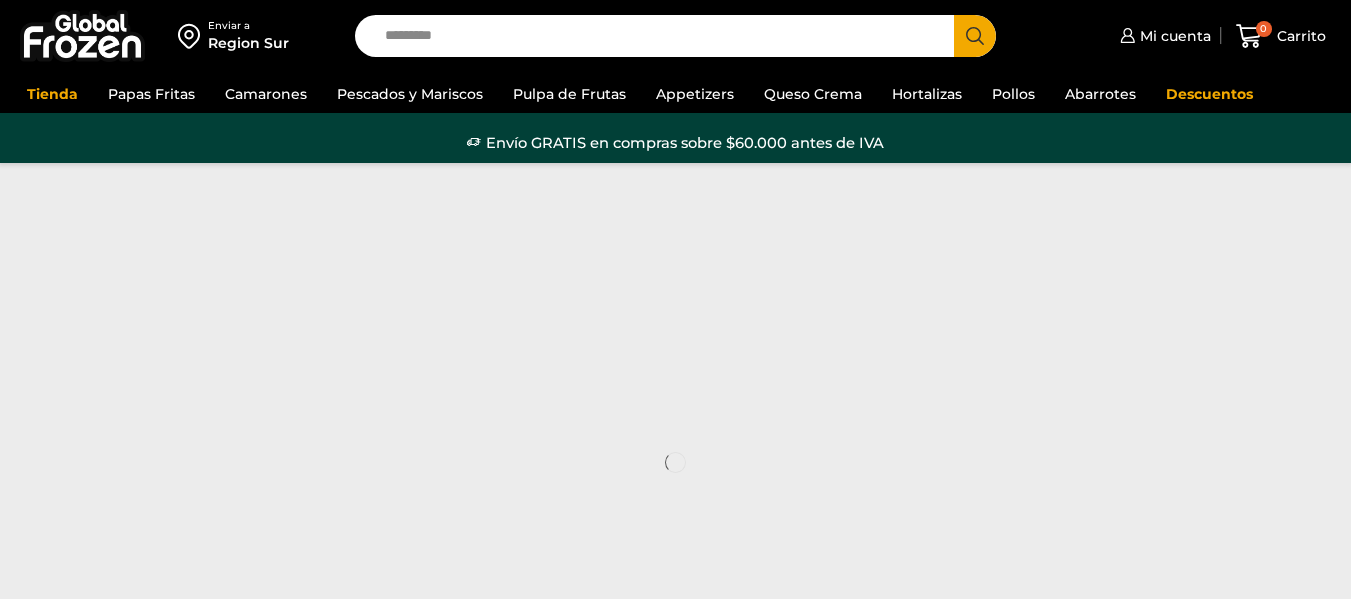 scroll, scrollTop: 0, scrollLeft: 0, axis: both 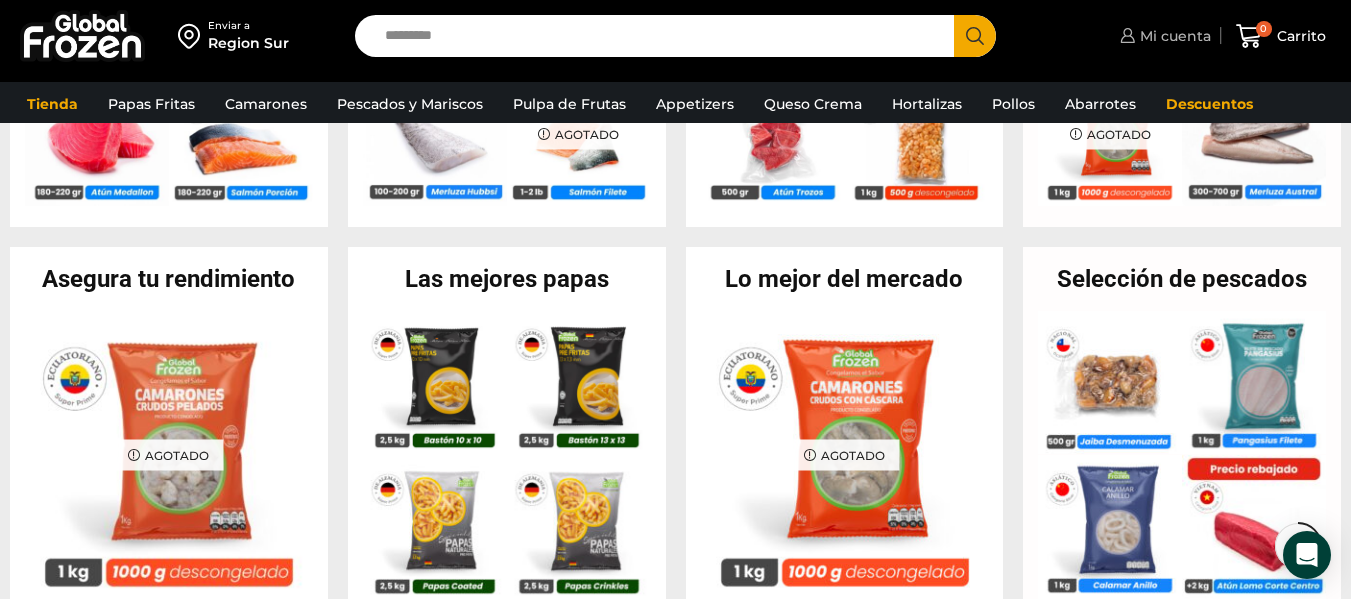 click on "Mi cuenta" at bounding box center [1173, 36] 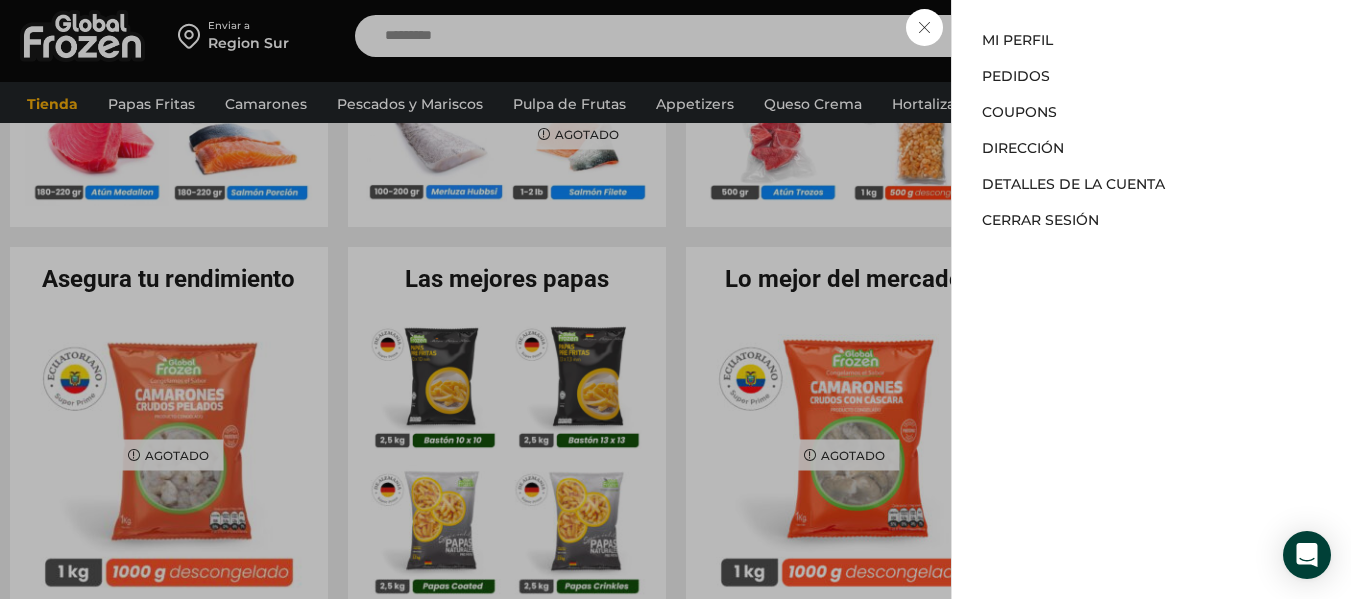 click on "Mi cuenta
Mi cuenta
Mi perfil
Pedidos
Descargas
Coupons
Dirección
Detalles de la cuenta
Cerrar sesión" at bounding box center (1163, 36) 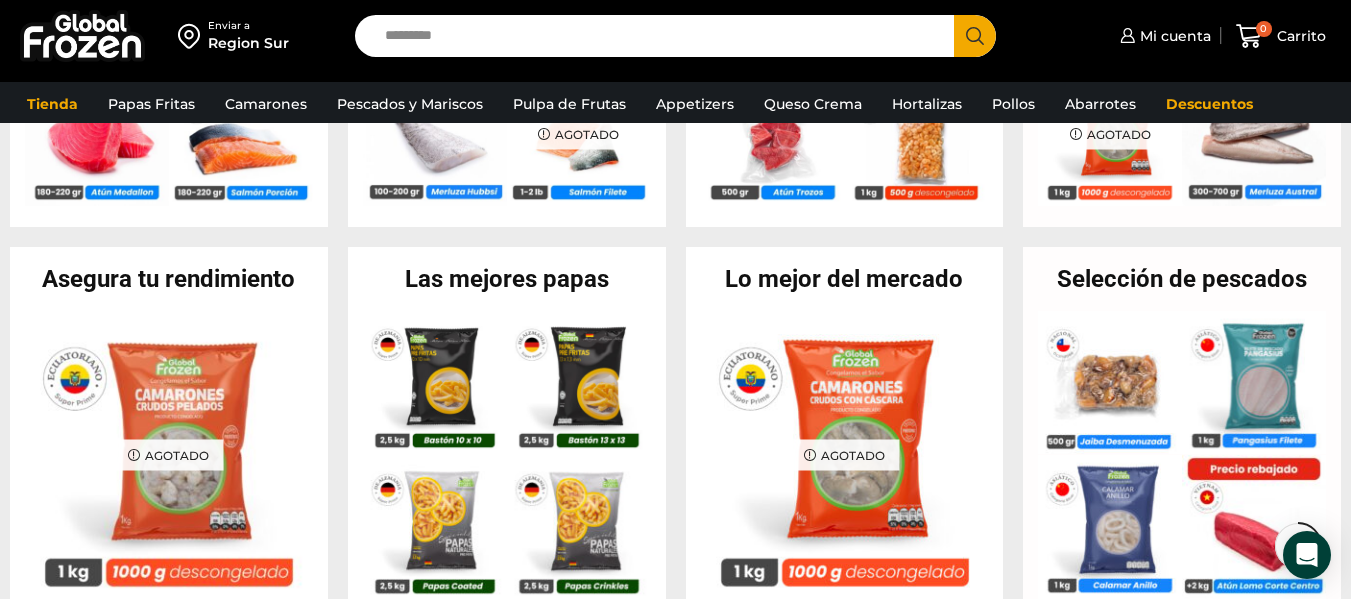 click on "Search input" at bounding box center (659, 36) 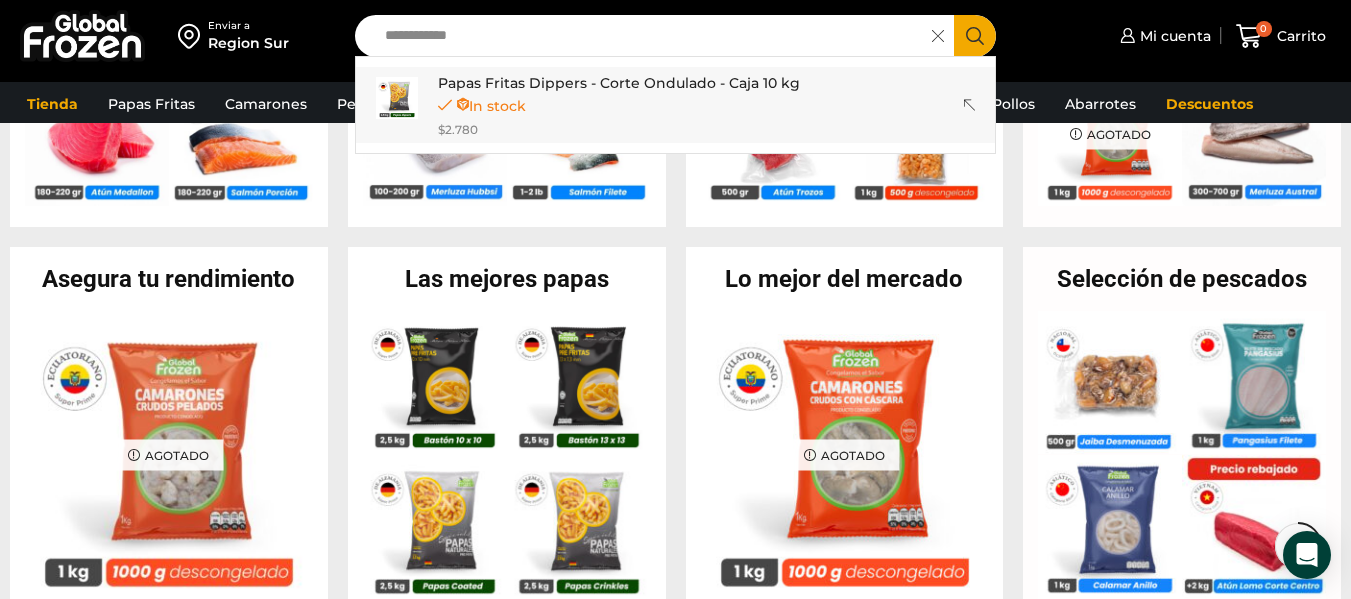 type on "**********" 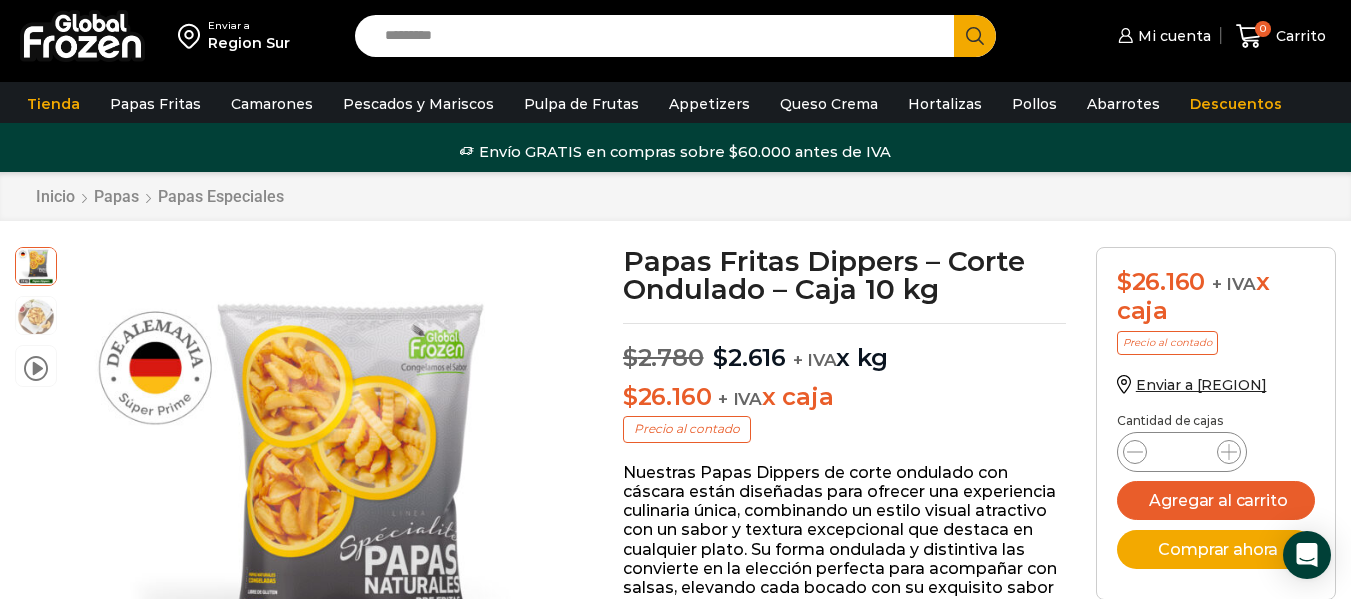 scroll, scrollTop: 1, scrollLeft: 0, axis: vertical 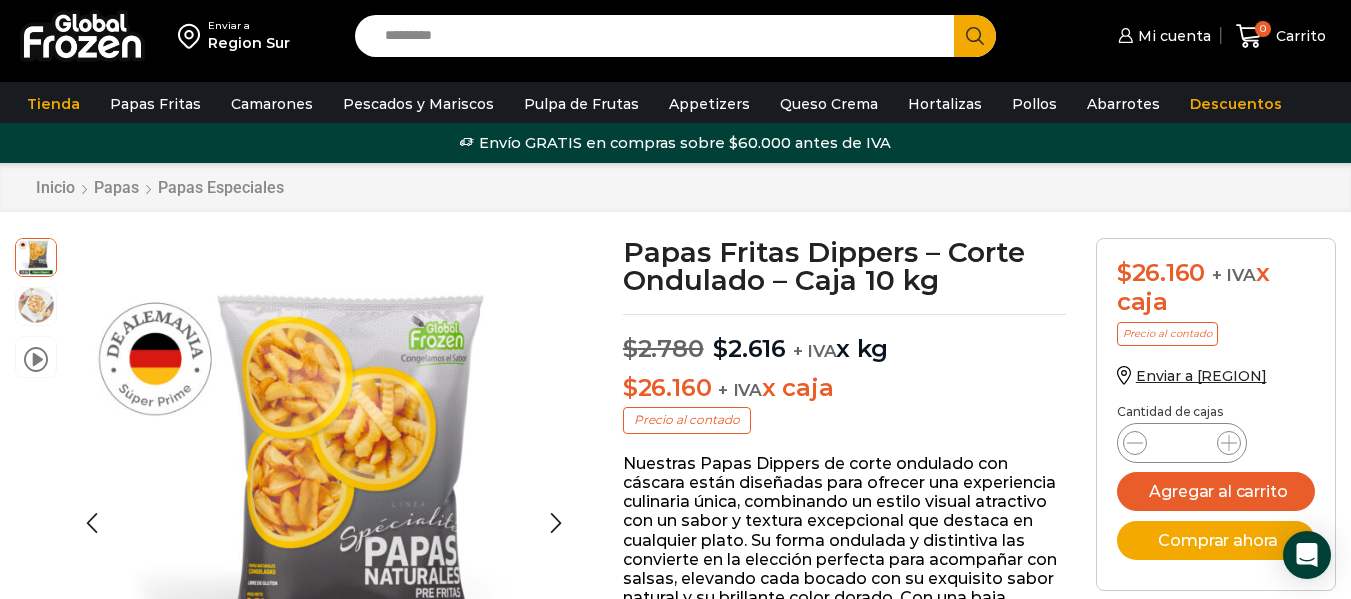 click at bounding box center [36, 256] 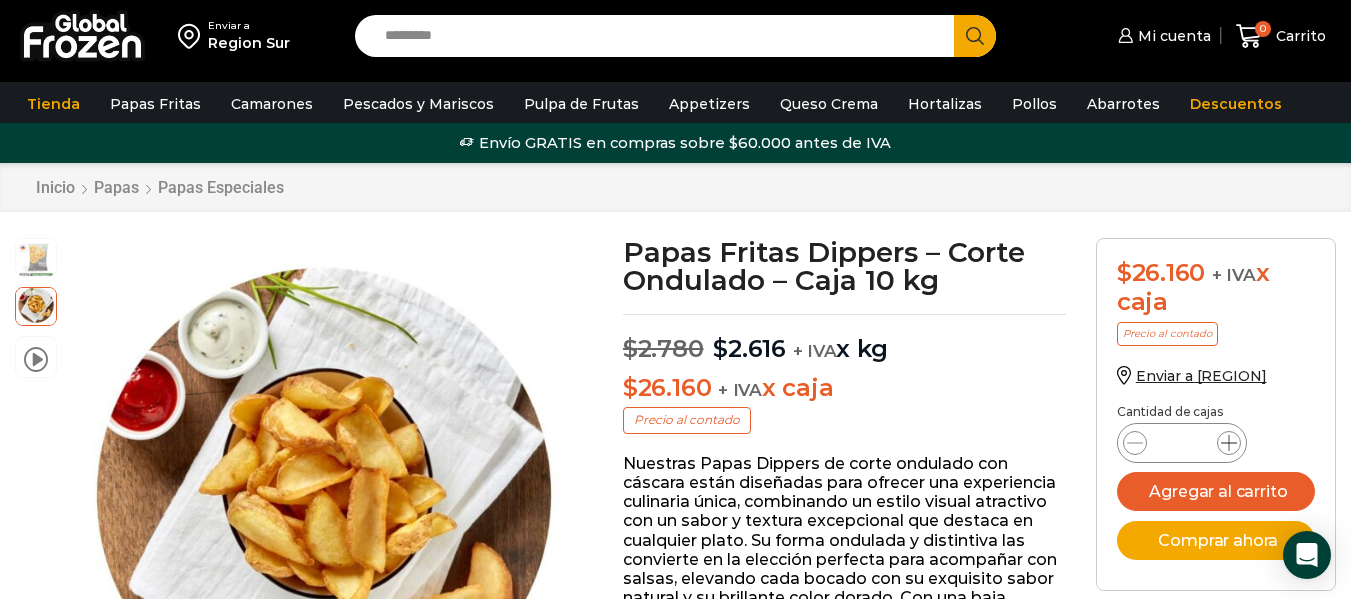 click at bounding box center [1229, 443] 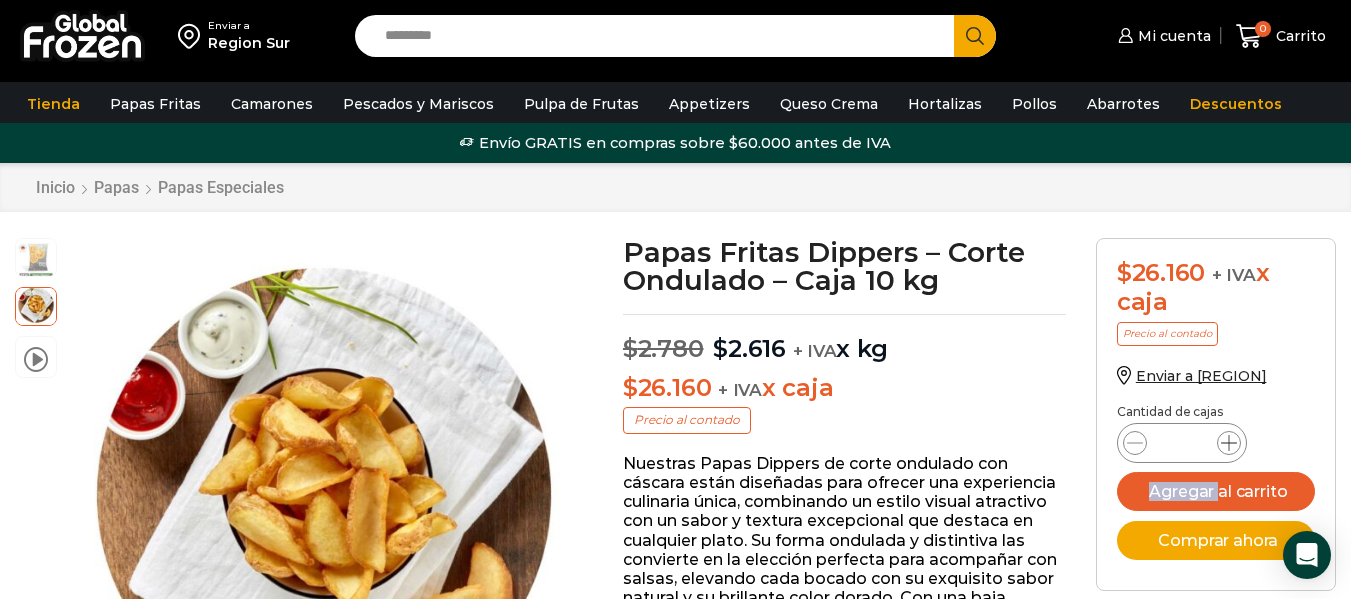 click at bounding box center (1229, 443) 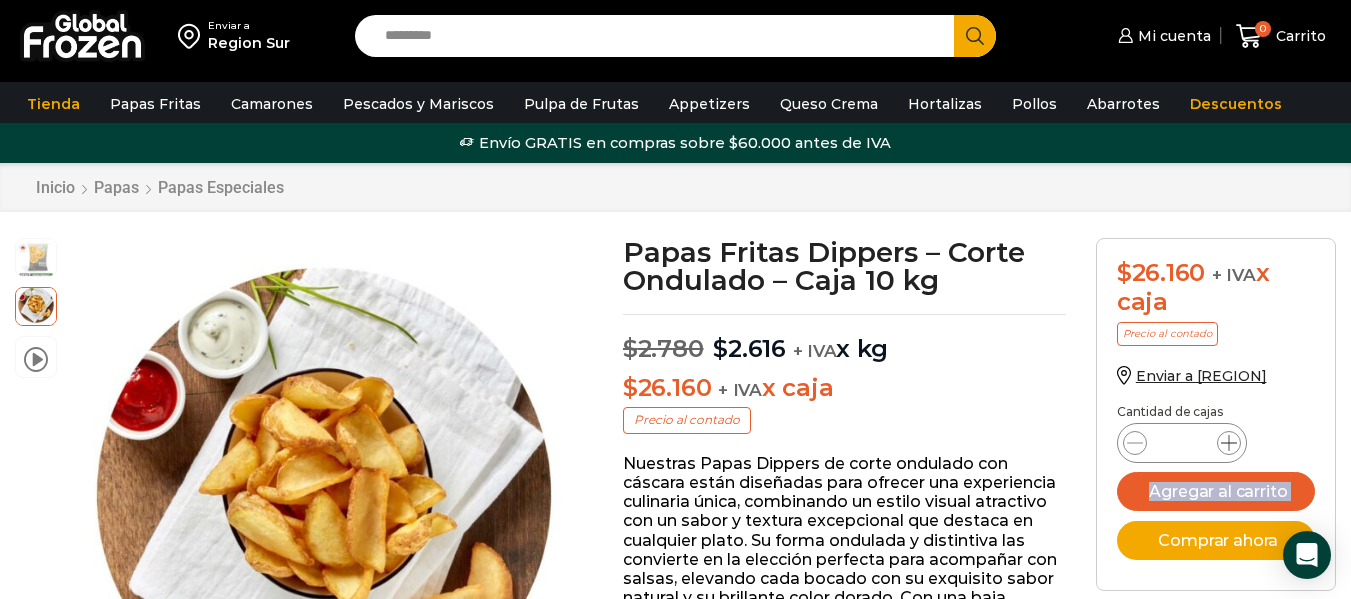 click at bounding box center [1229, 443] 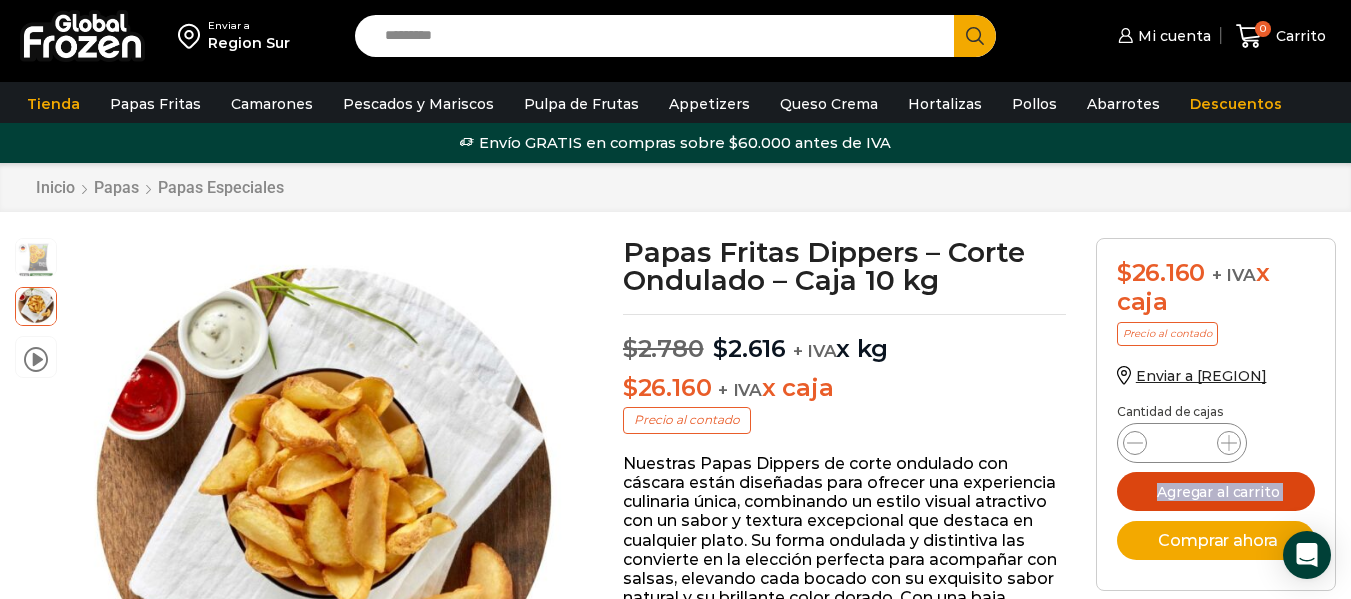 click on "Agregar al carrito" at bounding box center [1216, 491] 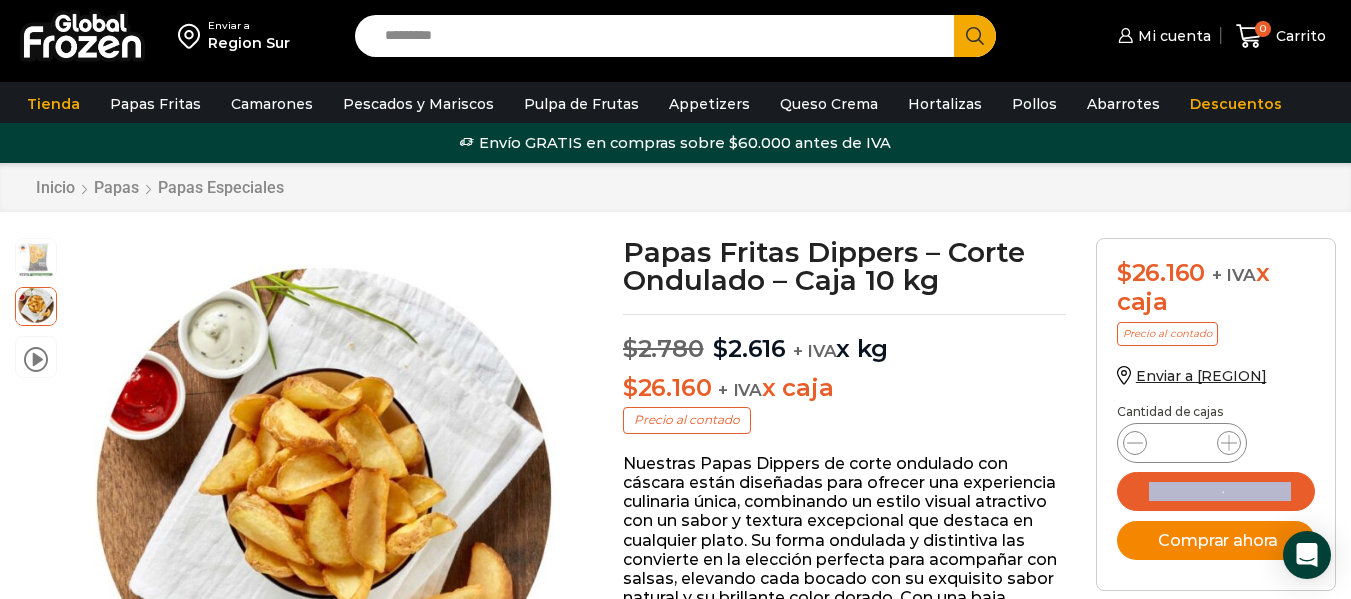 click on "Comprar ahora" at bounding box center [1216, 540] 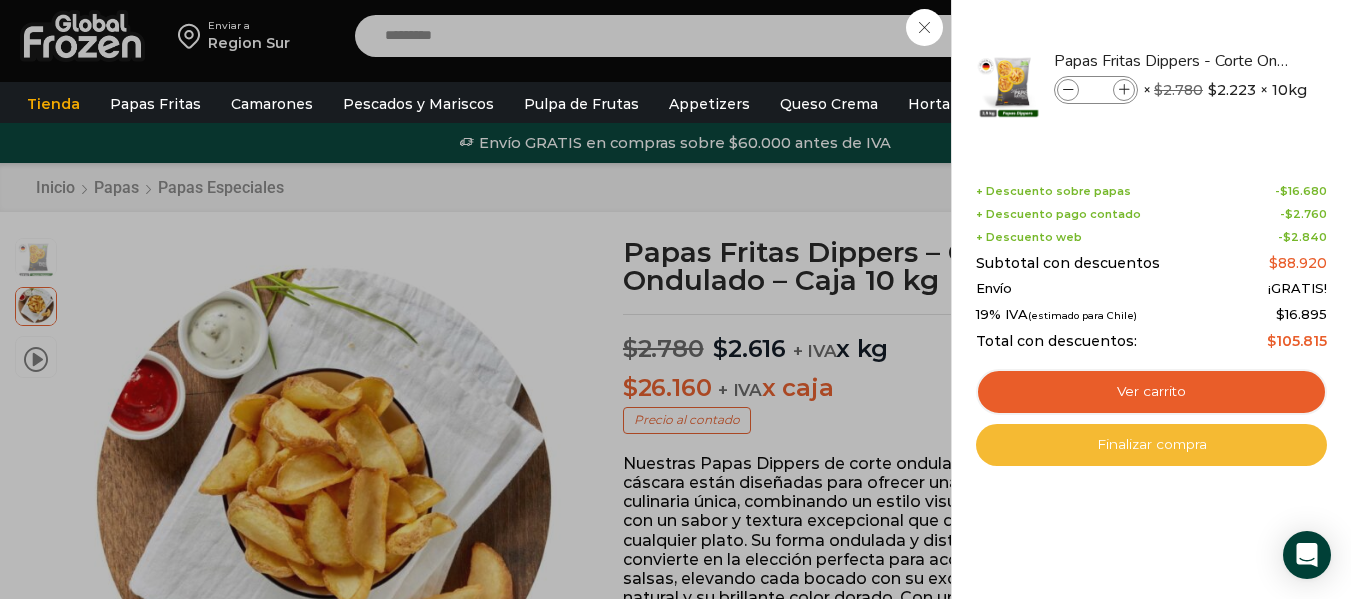 click on "Finalizar compra" at bounding box center (1151, 445) 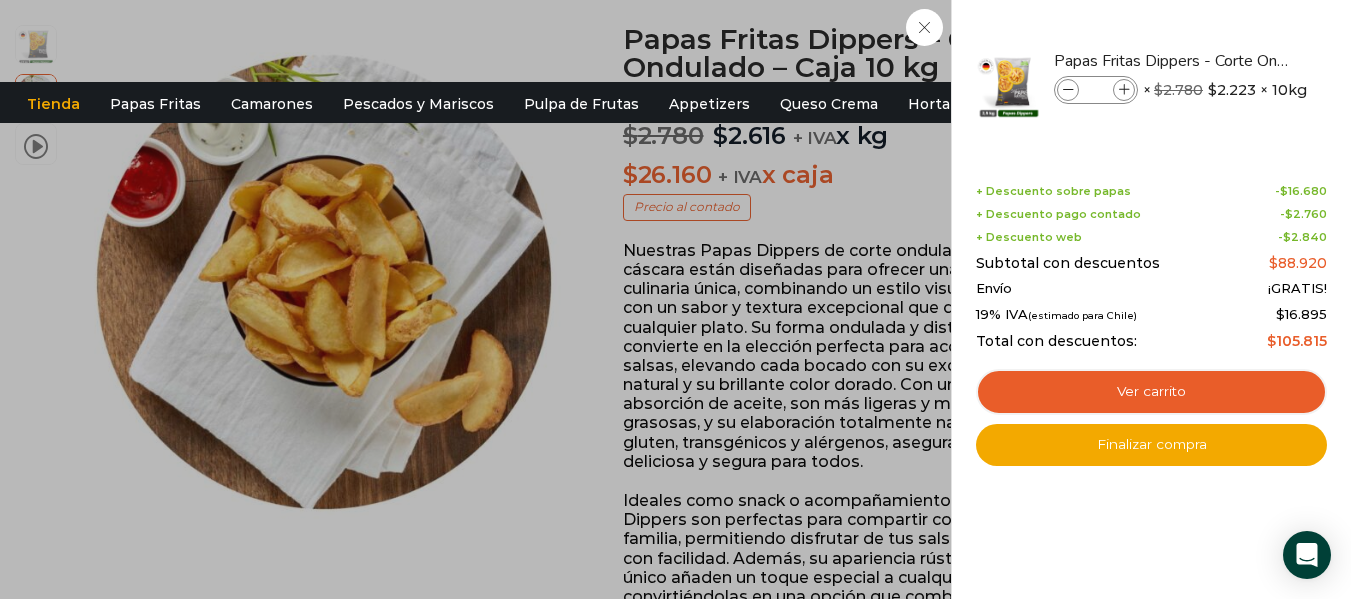 scroll, scrollTop: 495, scrollLeft: 0, axis: vertical 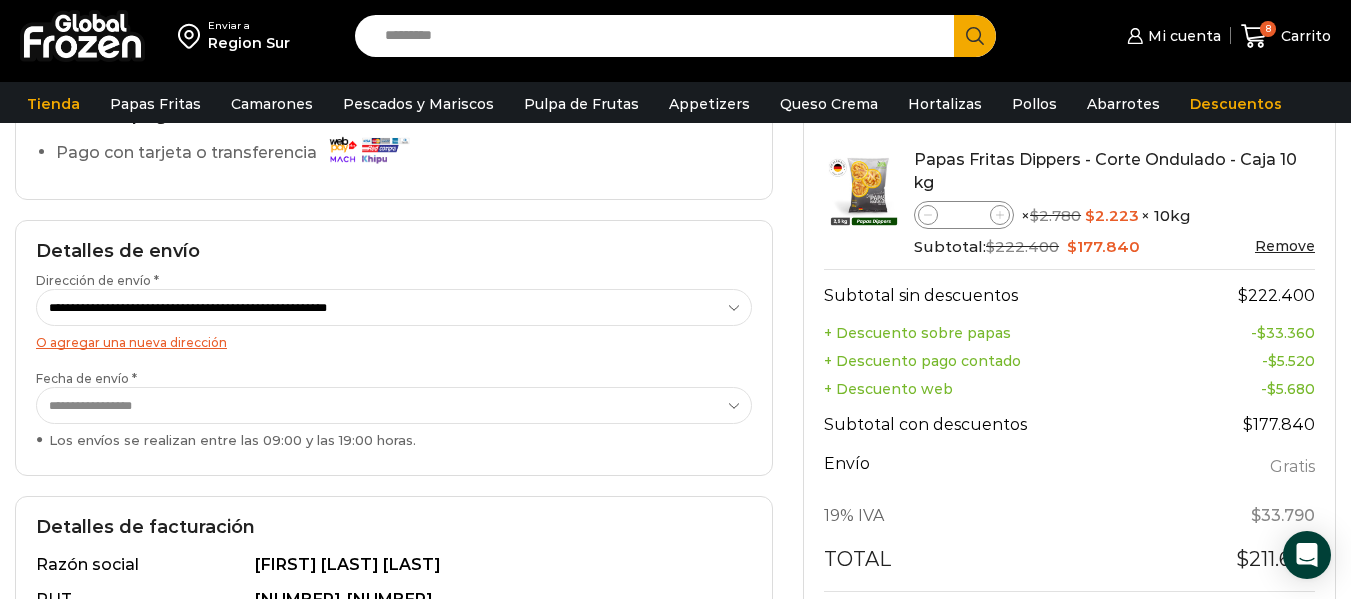 click at bounding box center (675, 1358) 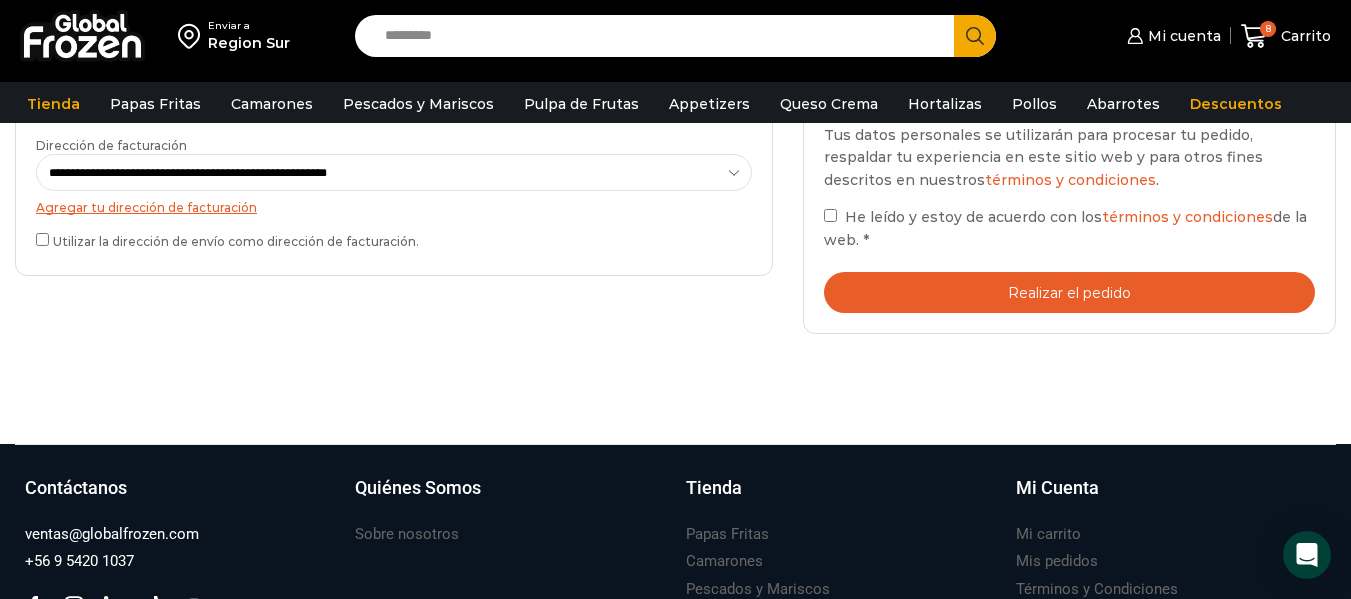 scroll, scrollTop: 659, scrollLeft: 0, axis: vertical 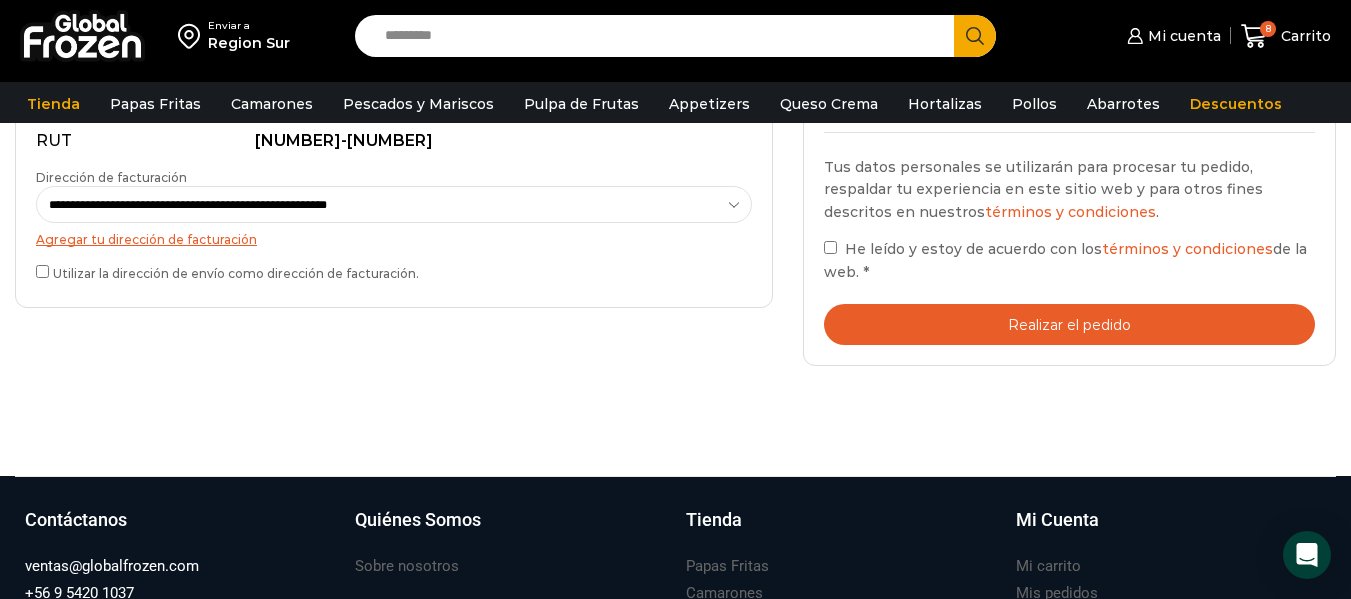 click on "Realizar el pedido" at bounding box center (1069, 324) 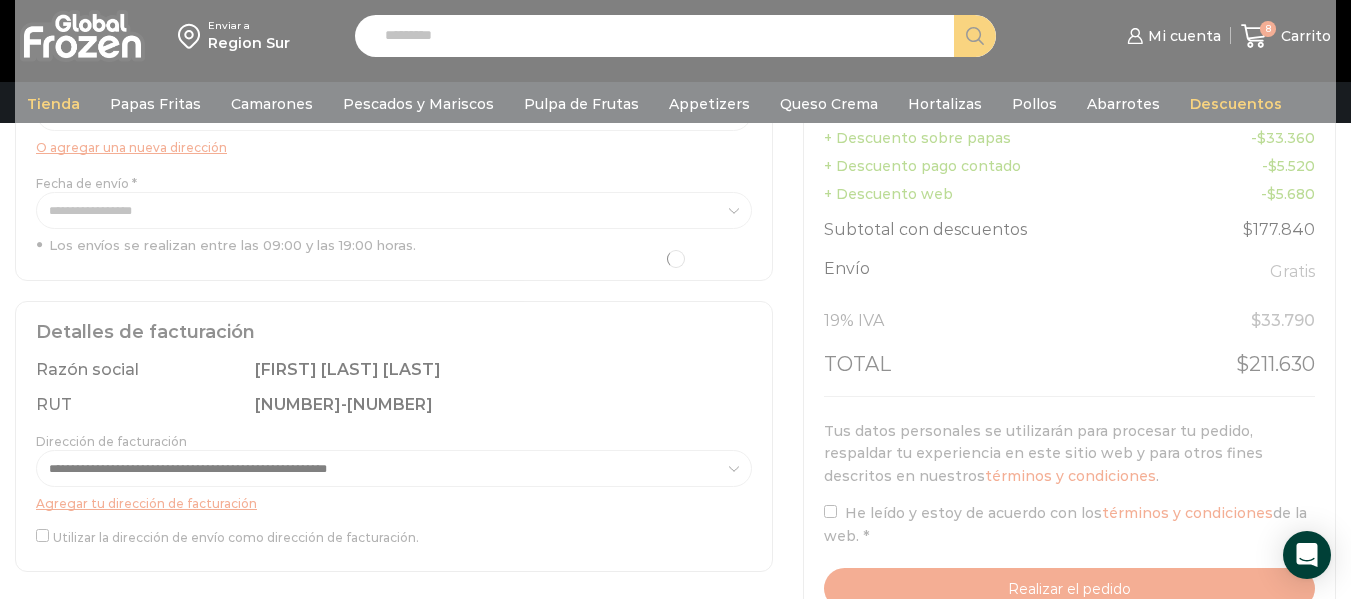 scroll, scrollTop: 359, scrollLeft: 0, axis: vertical 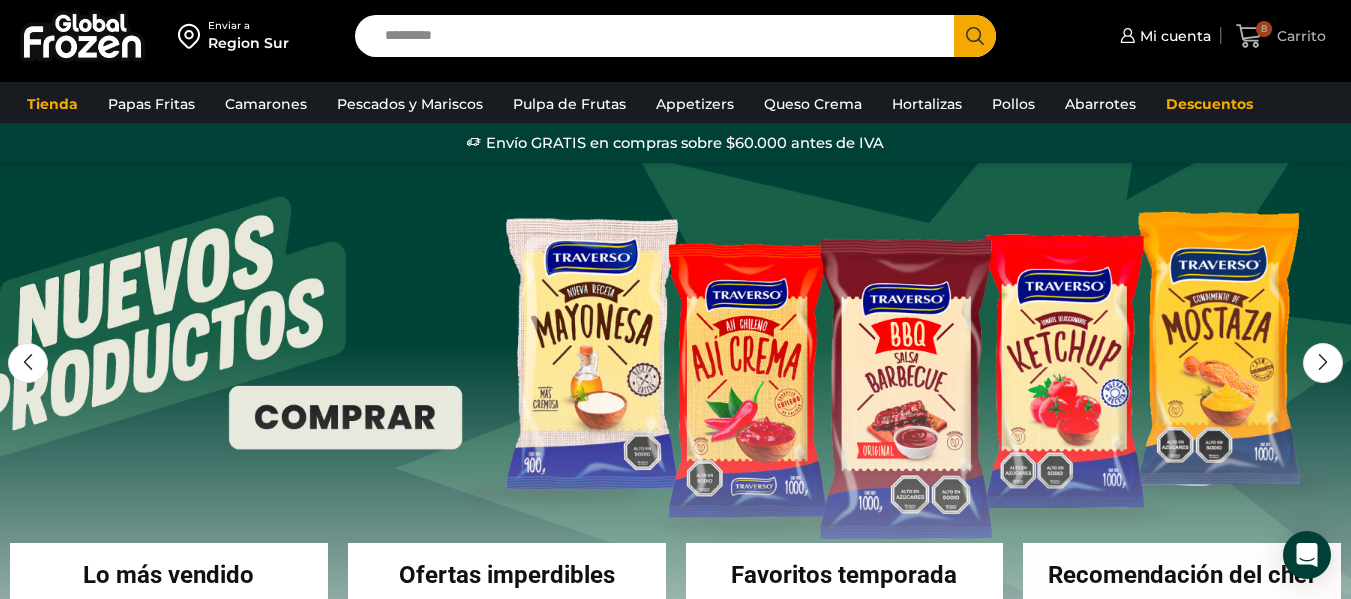 click at bounding box center (1249, 36) 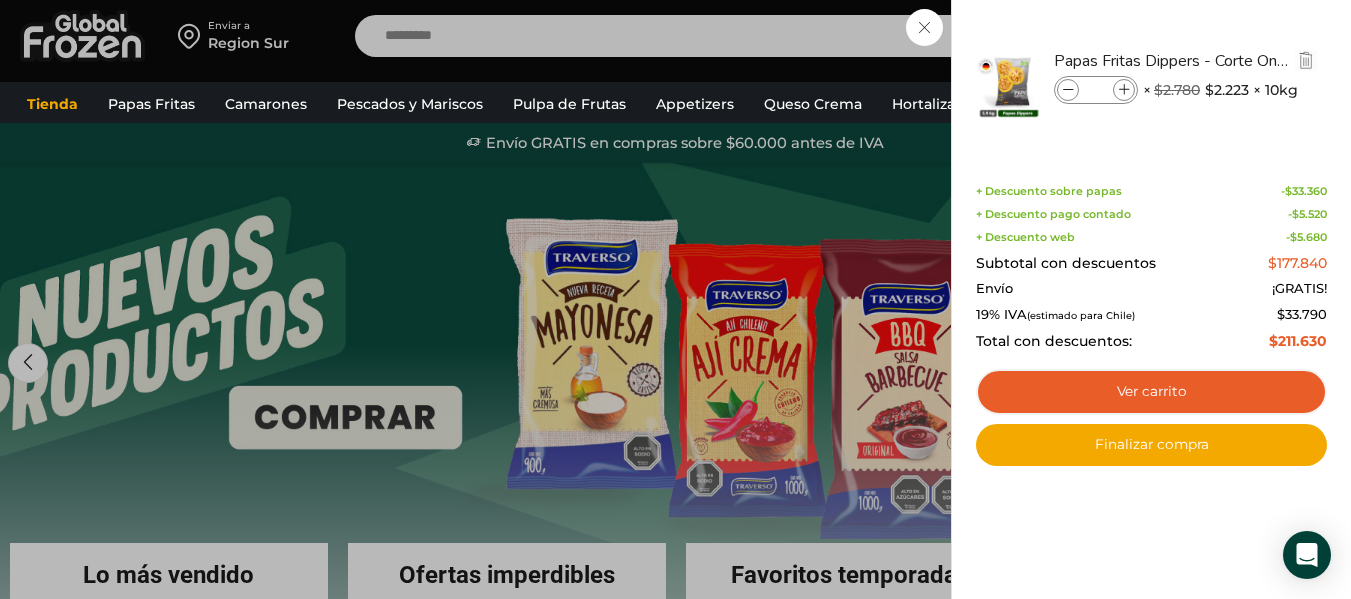 click at bounding box center (1068, 90) 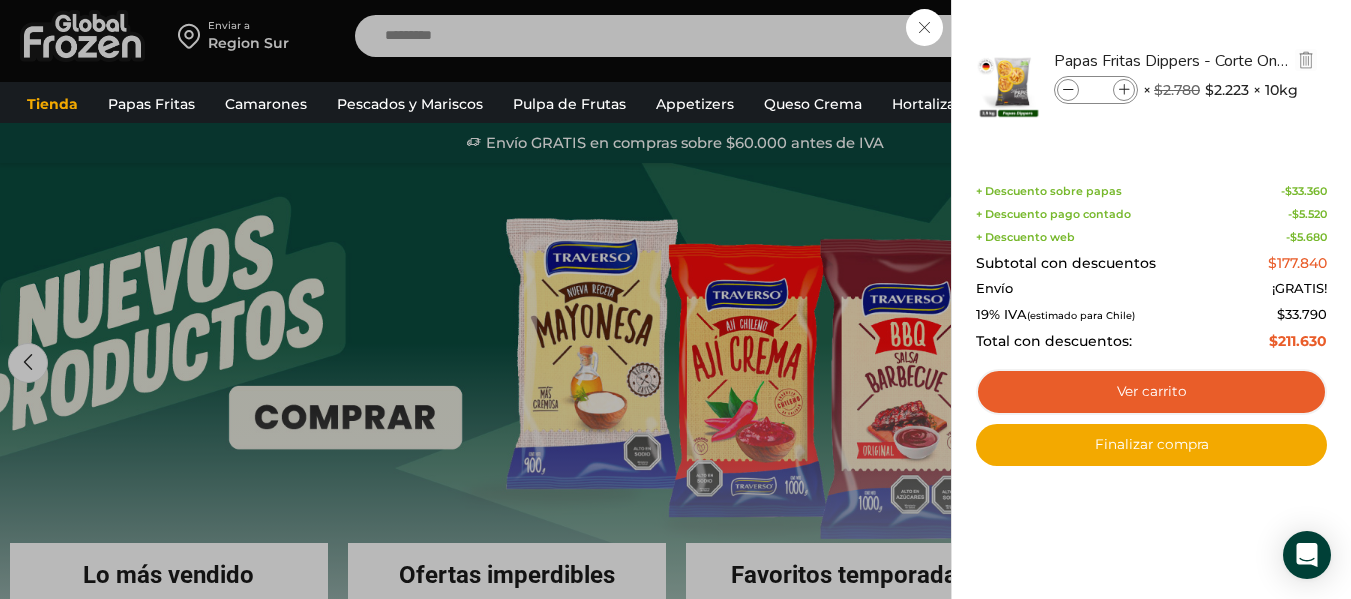 click at bounding box center [1068, 90] 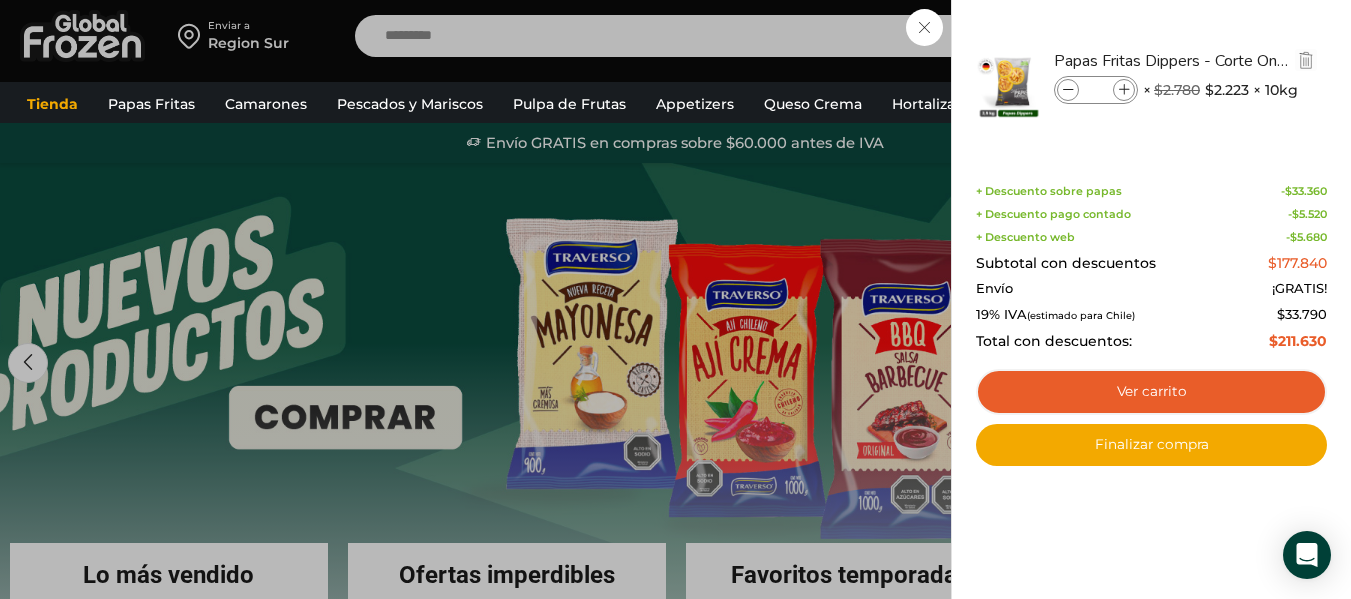click at bounding box center (1068, 90) 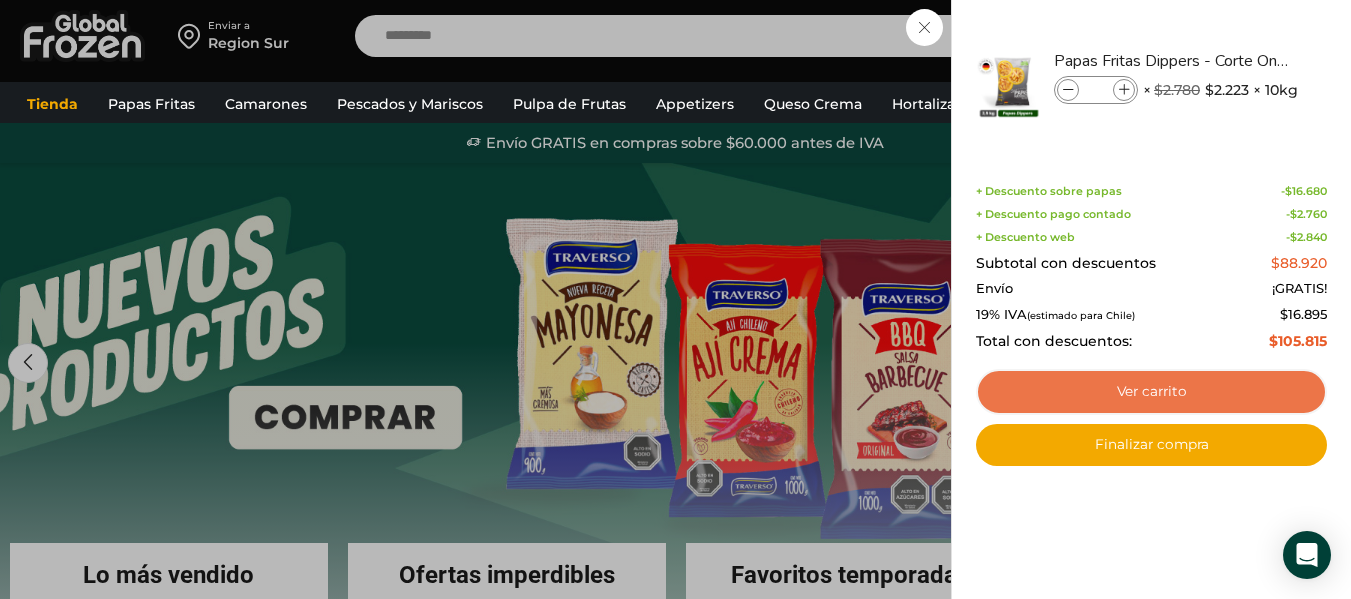 click on "Ver carrito" at bounding box center (1151, 392) 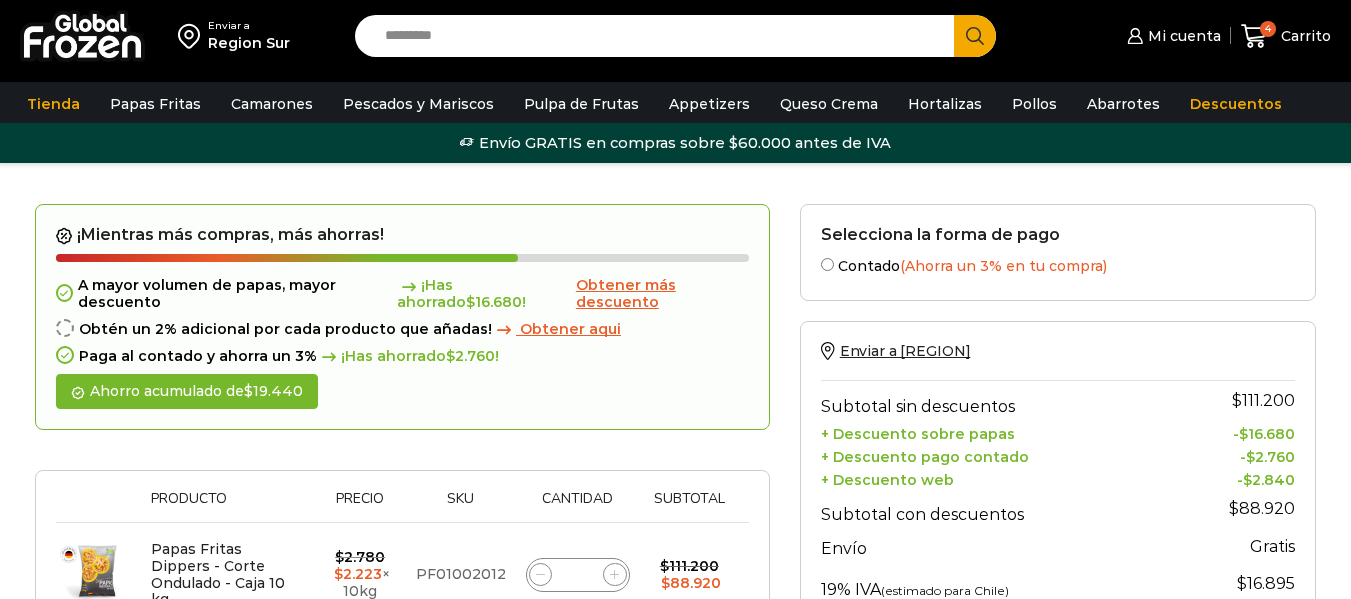 scroll, scrollTop: 0, scrollLeft: 0, axis: both 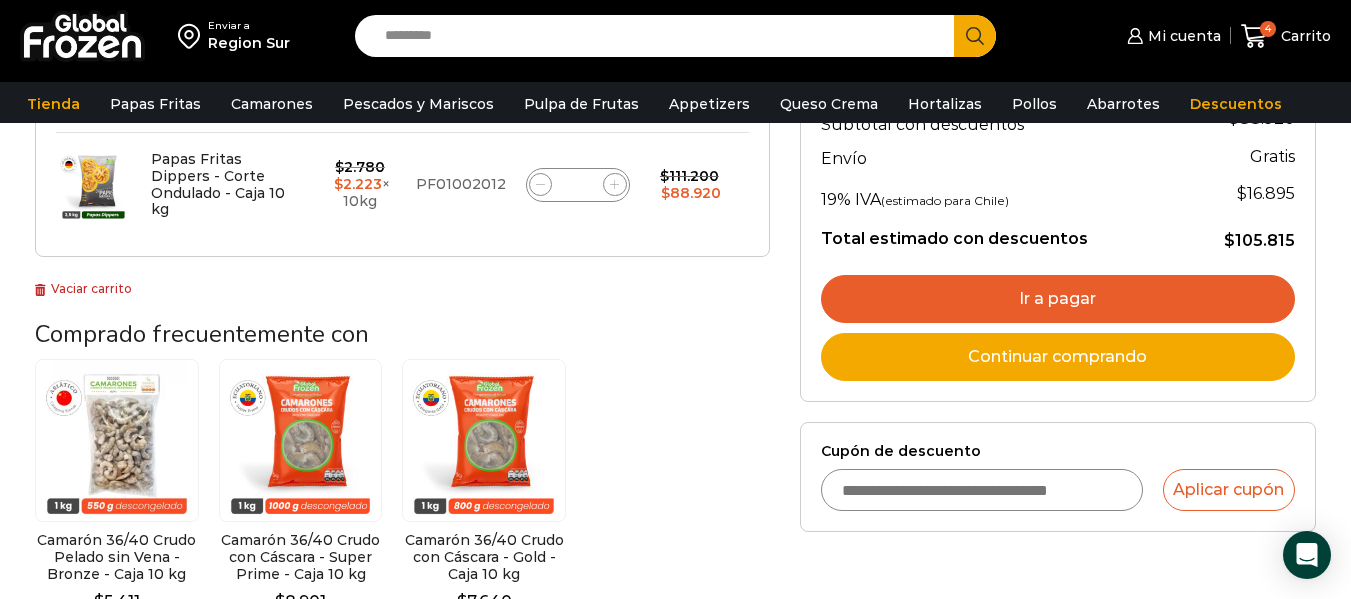 click on "Ir a pagar" at bounding box center (1058, 299) 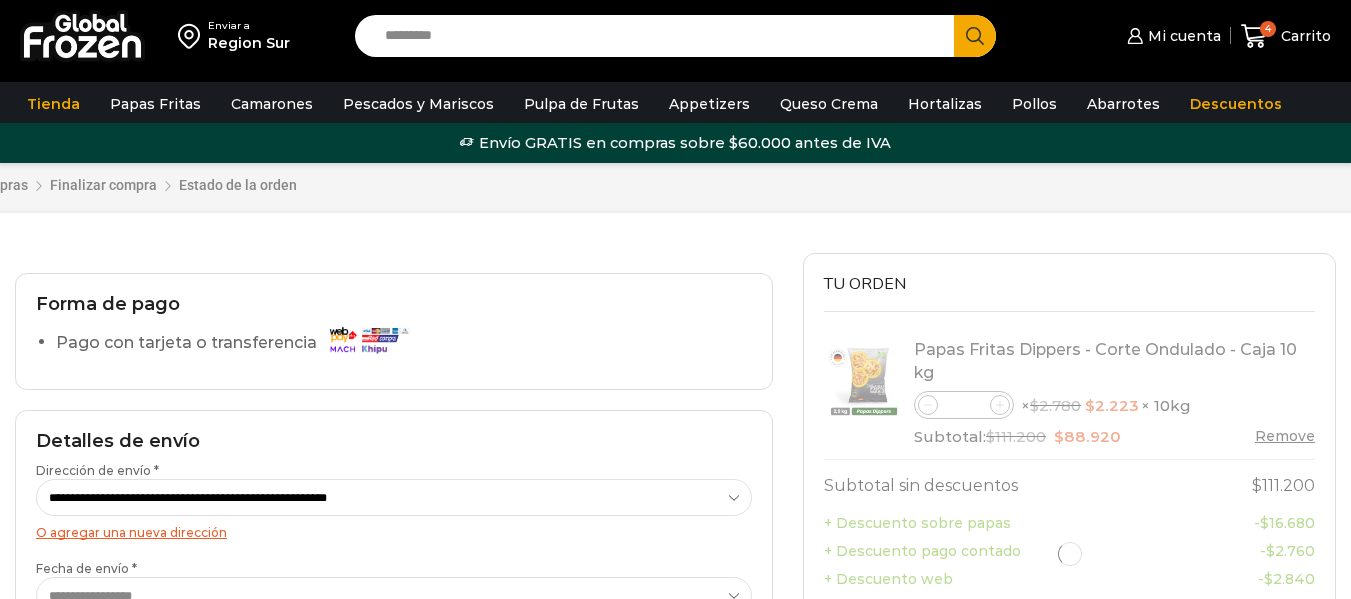 scroll, scrollTop: 0, scrollLeft: 0, axis: both 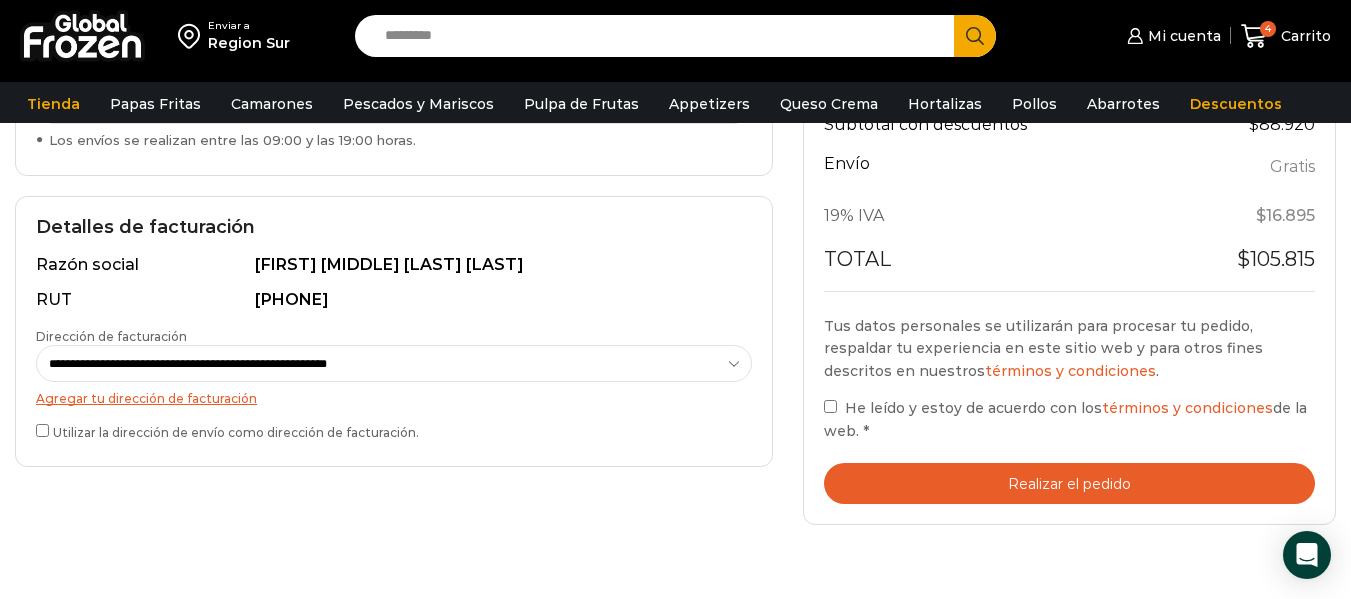 click on "Tu orden
Product
Papas Fritas Dippers - Corte Ondulado - Caja 10 kg
Papas Fritas Dippers - Corte Ondulado - Caja 10 kg cantidad
*
×  $[PRICE]   Original price was: $[PRICE]. $[PRICE] Current price is: $[PRICE].  × 10kg
Subtotal:  $[PRICE]   Original price was: $[PRICE]. $[PRICE] Current price is: $[PRICE]. $[PRICE]" at bounding box center (1069, 144) 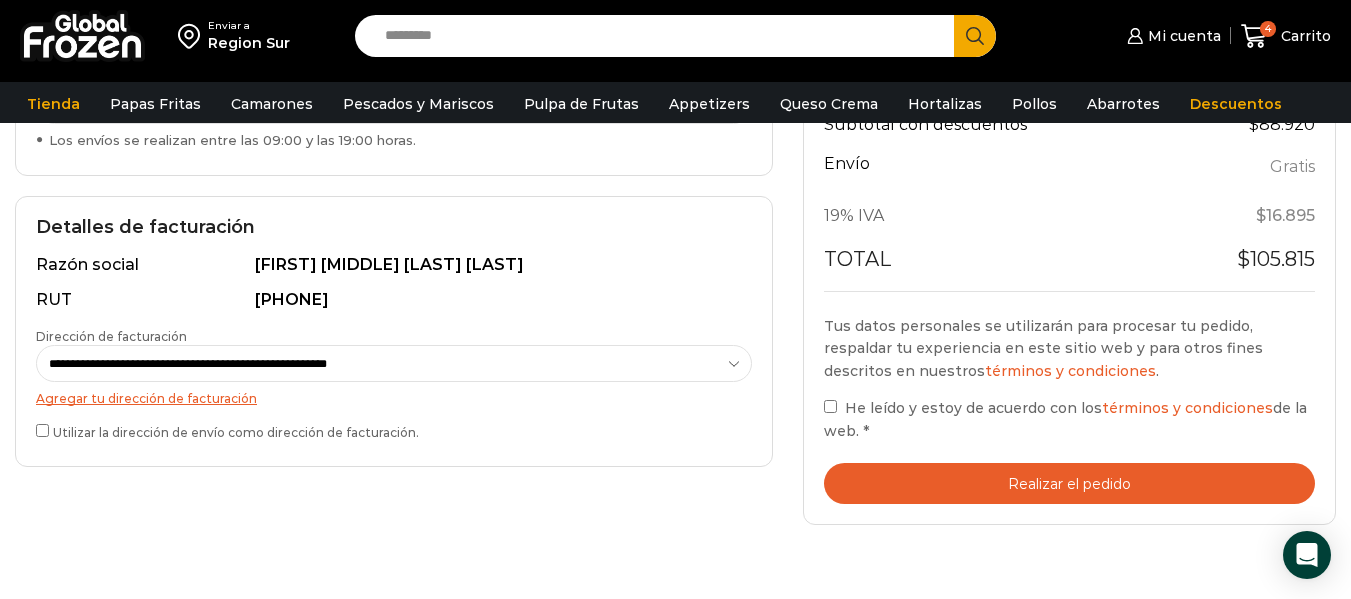 click on "Realizar el pedido" at bounding box center (1069, 483) 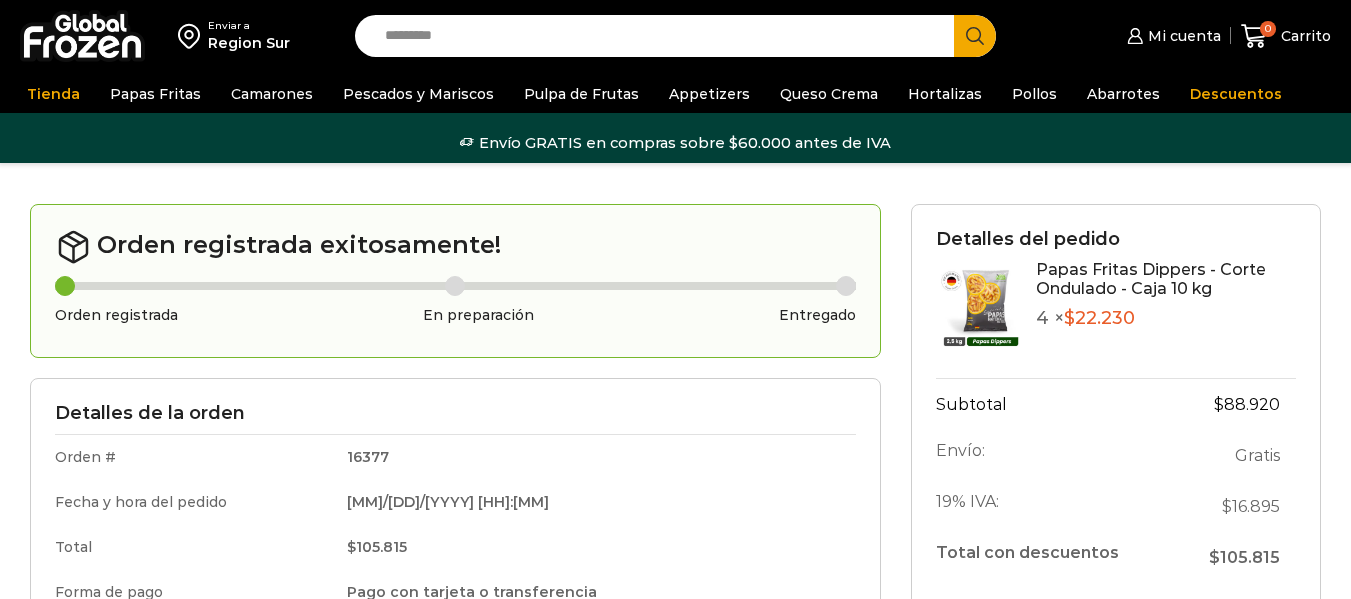 scroll, scrollTop: 0, scrollLeft: 0, axis: both 